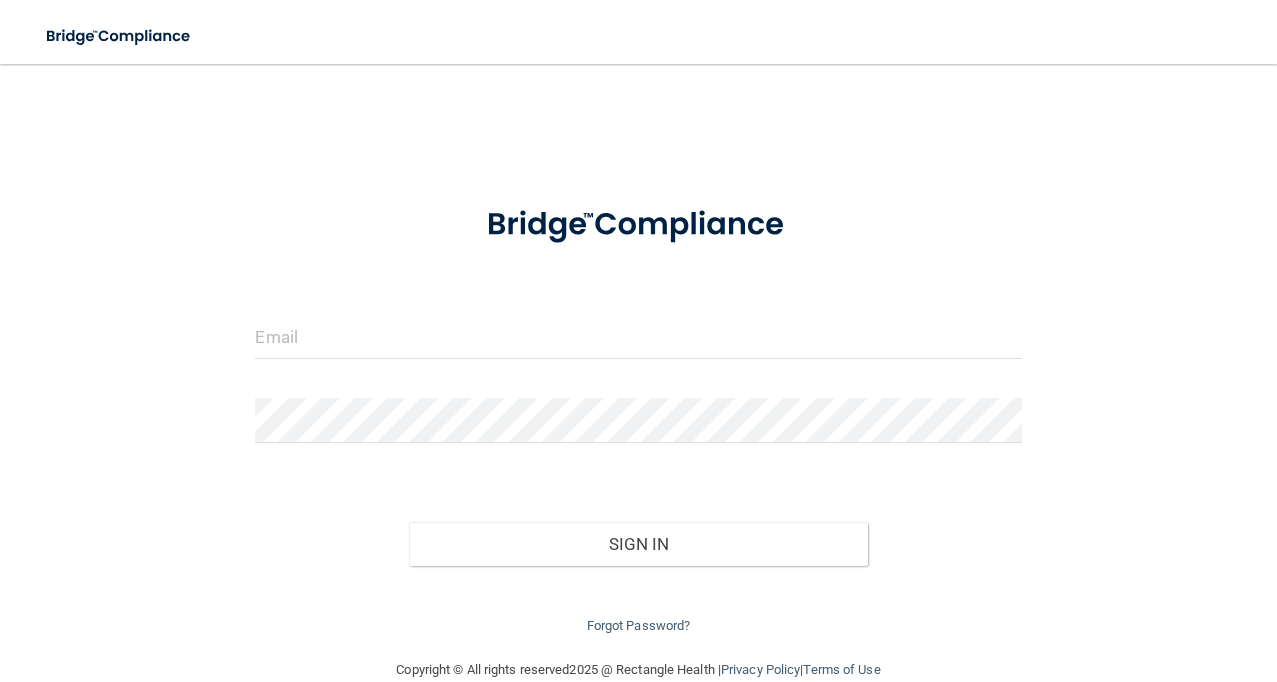scroll, scrollTop: 0, scrollLeft: 0, axis: both 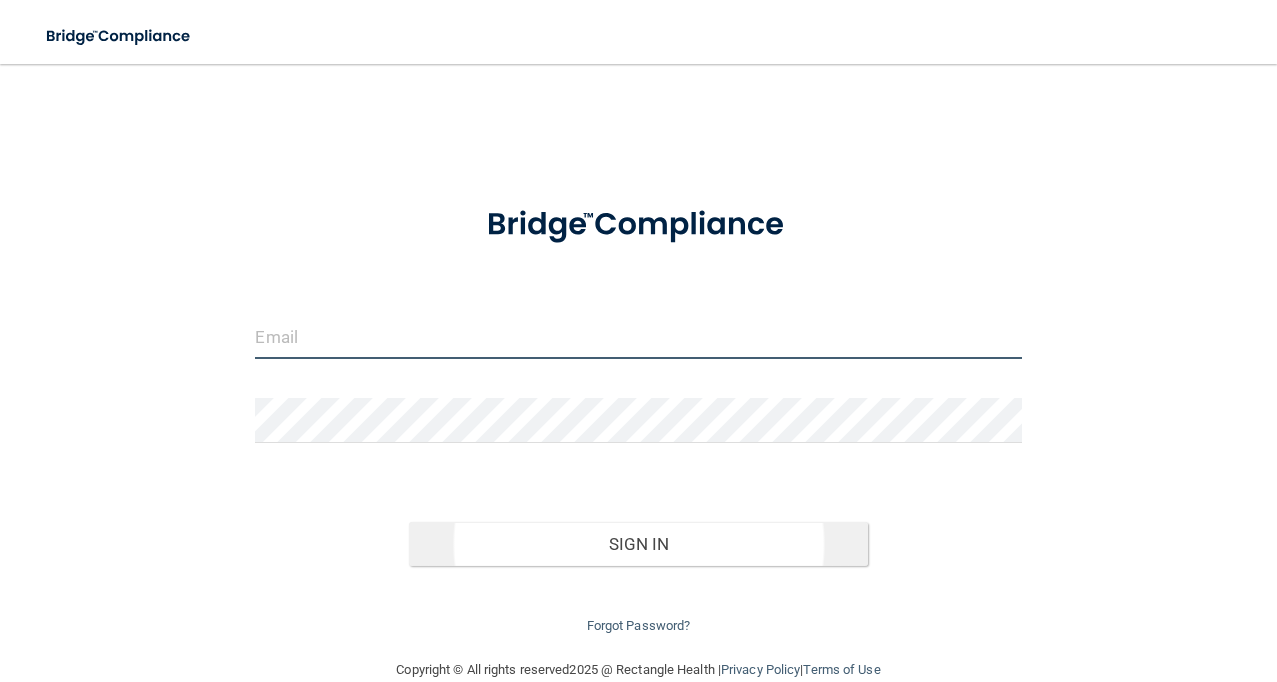 type on "reina@[example.com]" 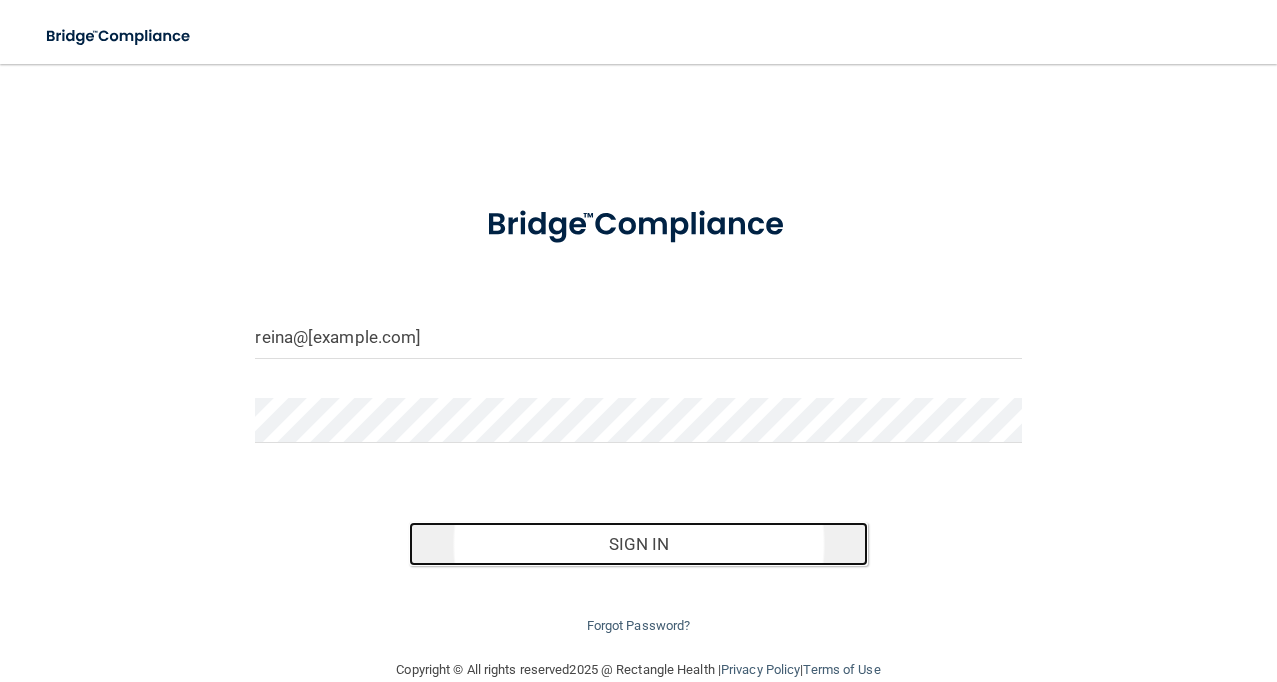 click on "Sign In" at bounding box center (639, 544) 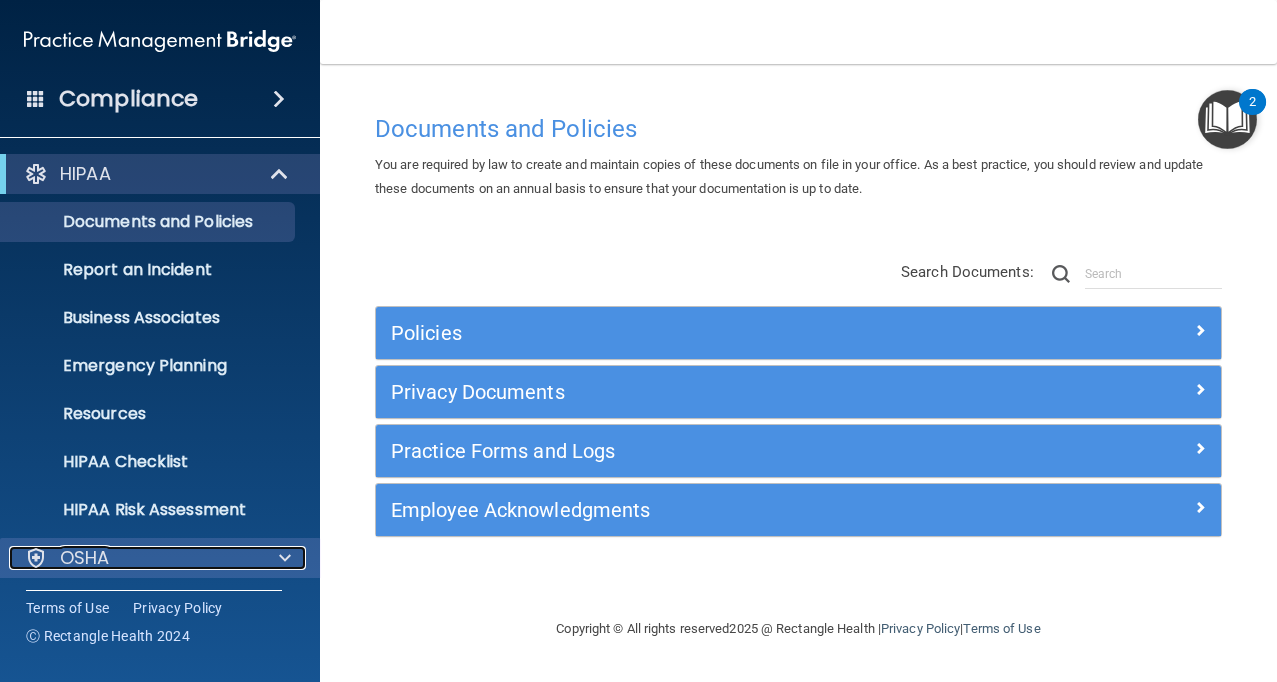 click at bounding box center [282, 558] 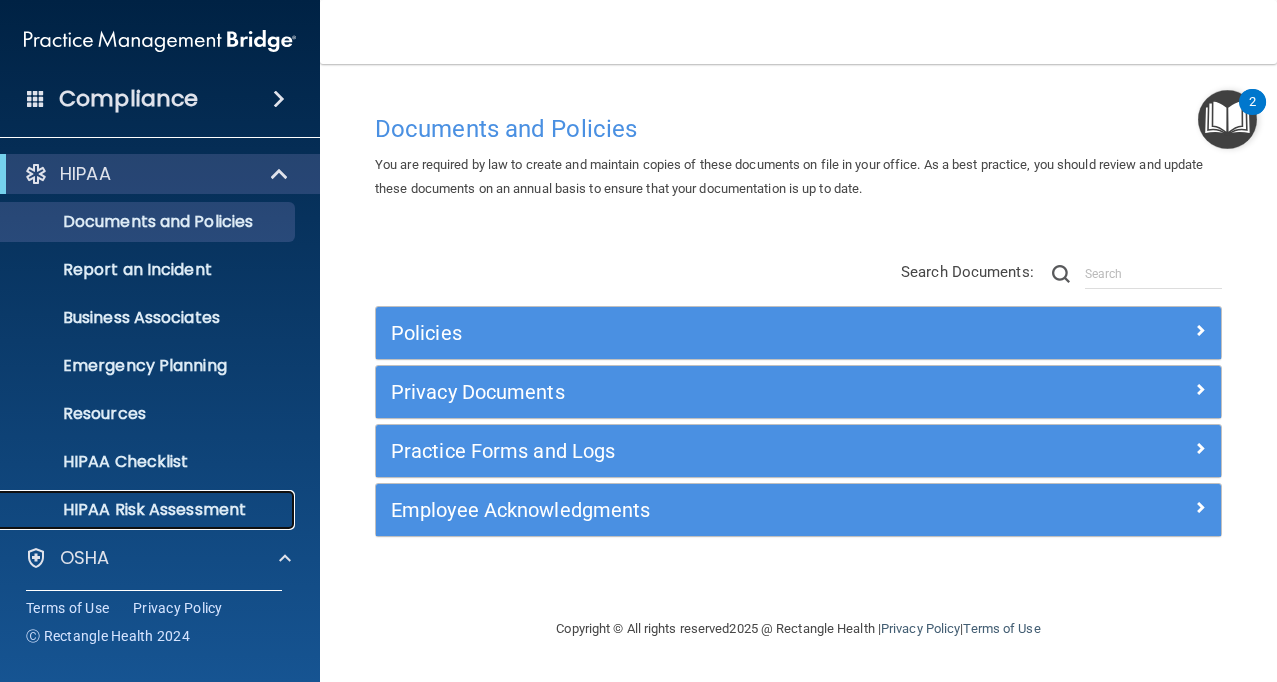click on "HIPAA Risk Assessment" at bounding box center (149, 510) 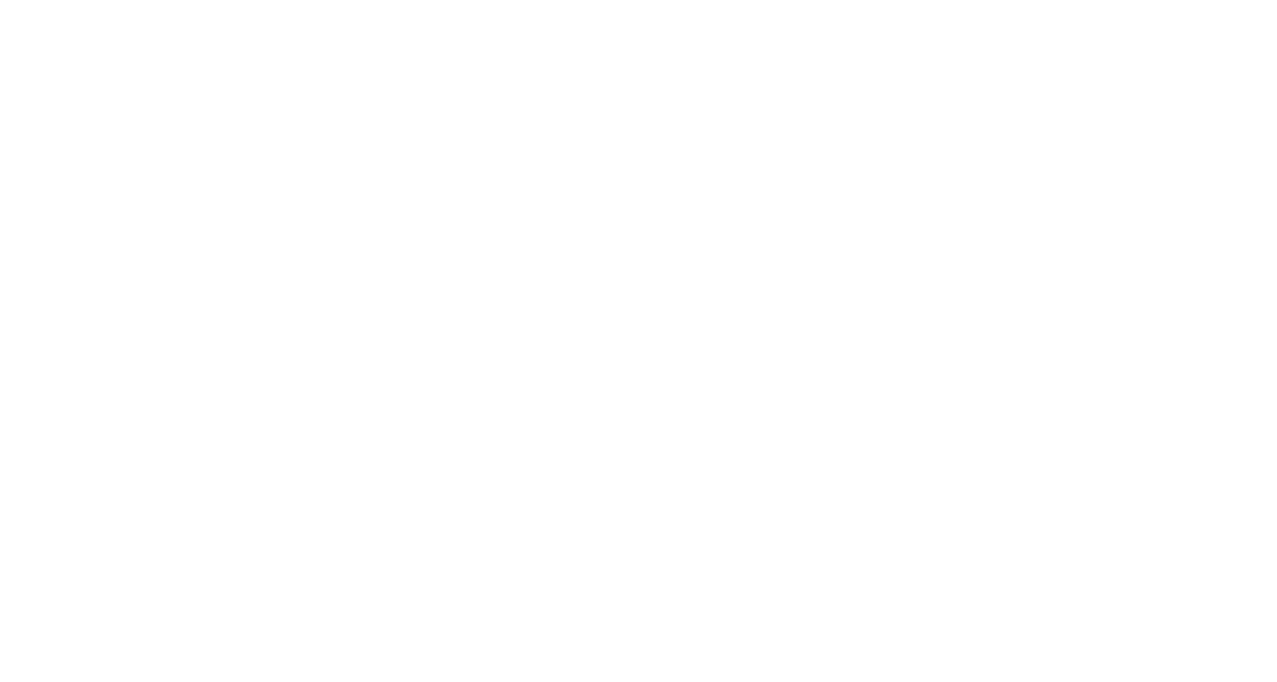 scroll, scrollTop: 0, scrollLeft: 0, axis: both 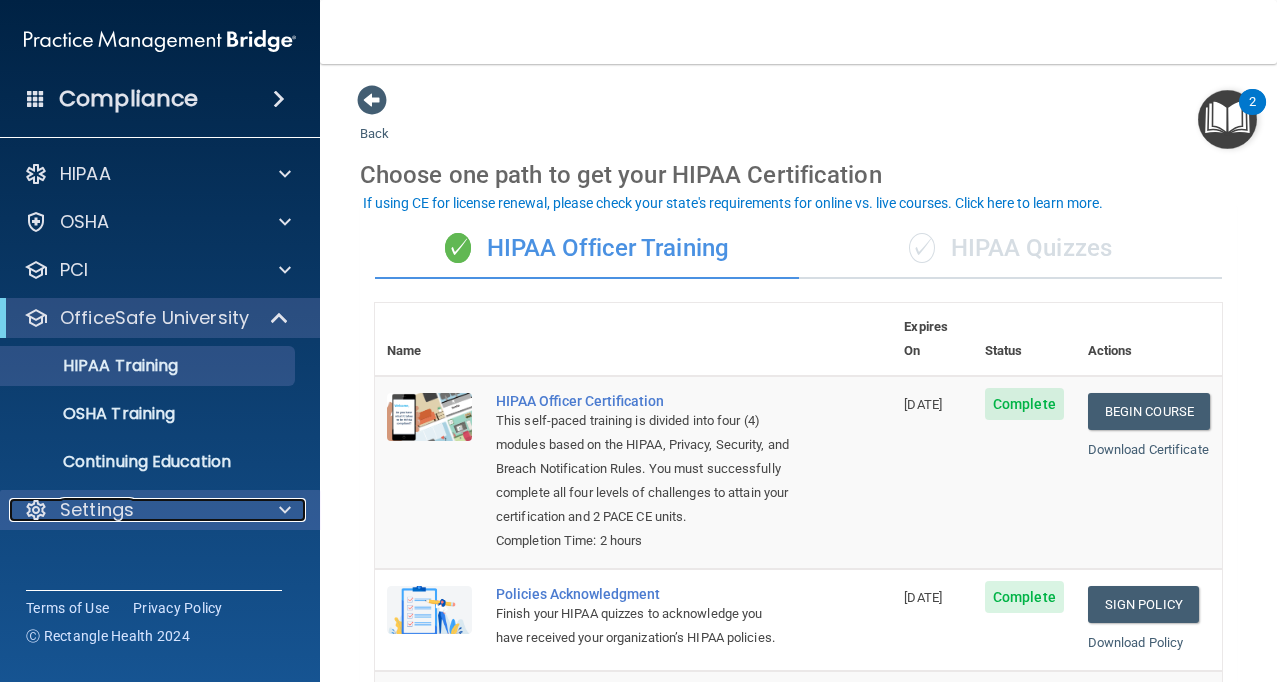 click at bounding box center [282, 510] 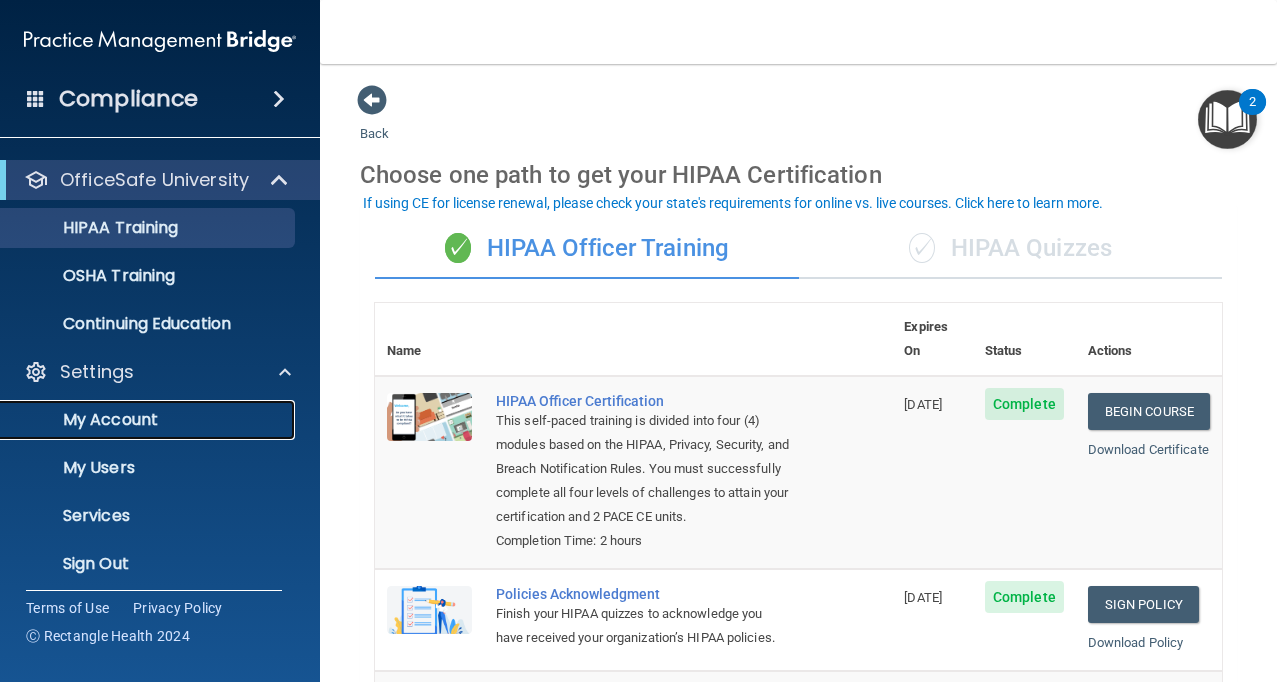 click on "My Account               My Users               Services                 Sign Out" at bounding box center [161, 488] 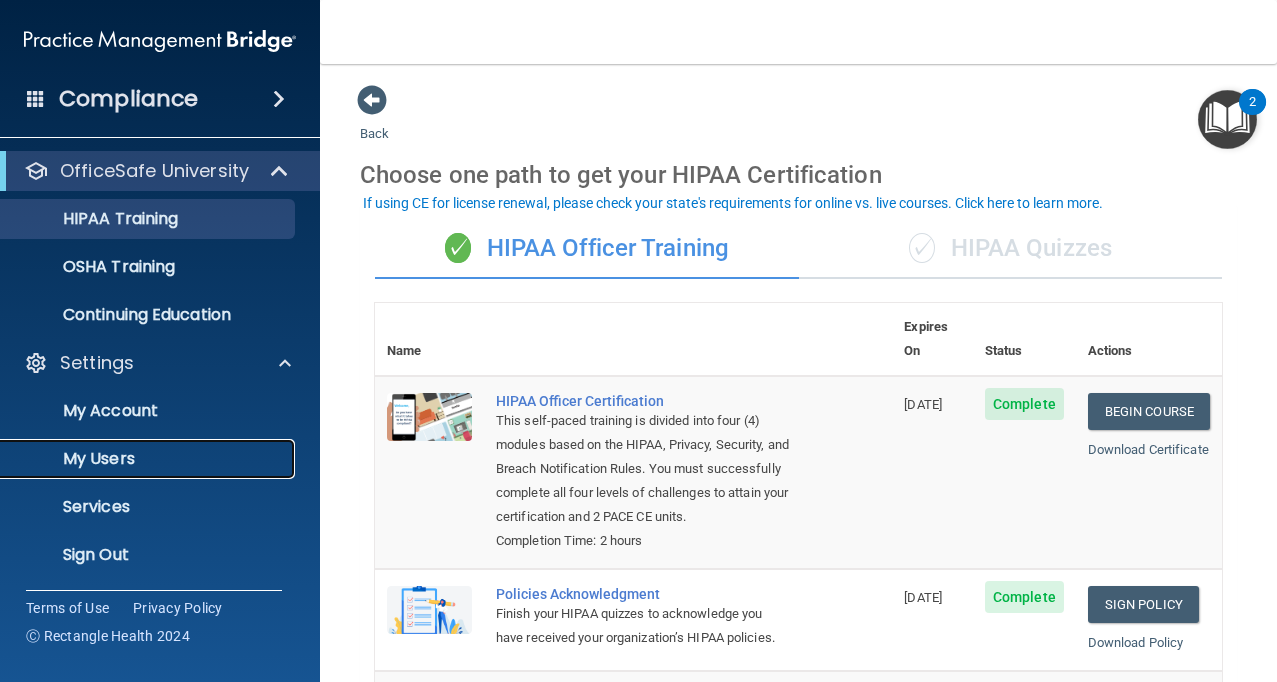 click on "My Users" at bounding box center [149, 459] 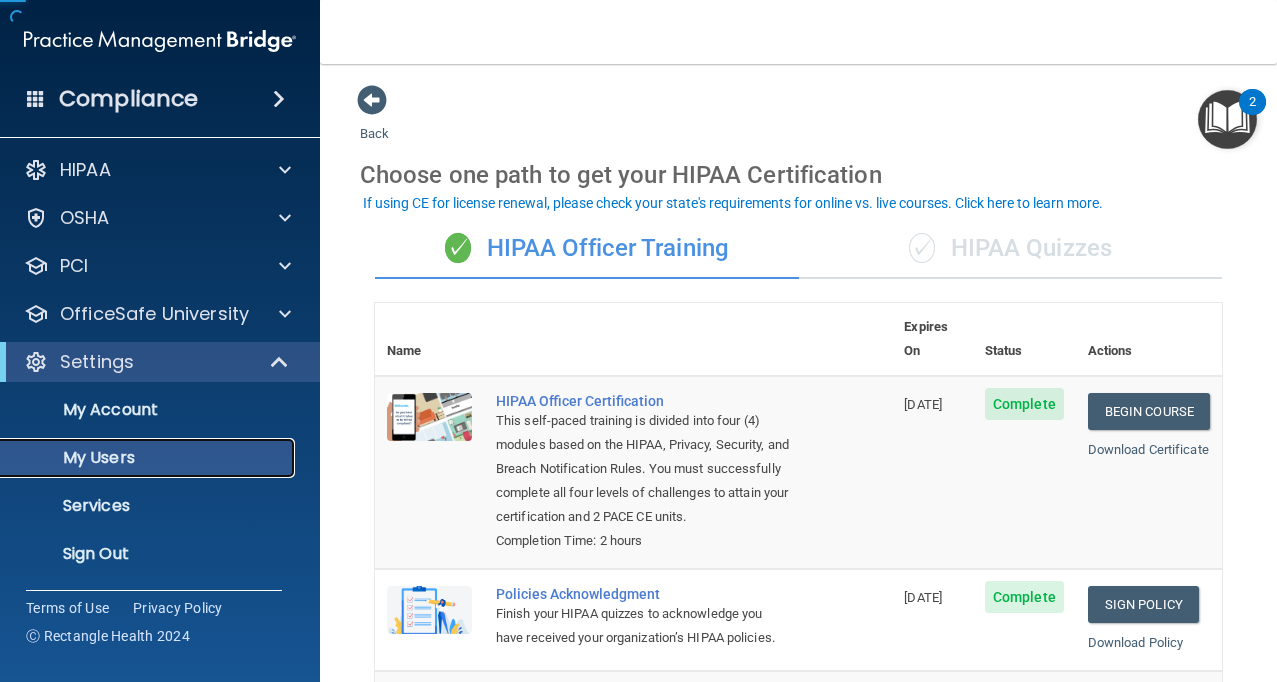 scroll, scrollTop: 4, scrollLeft: 0, axis: vertical 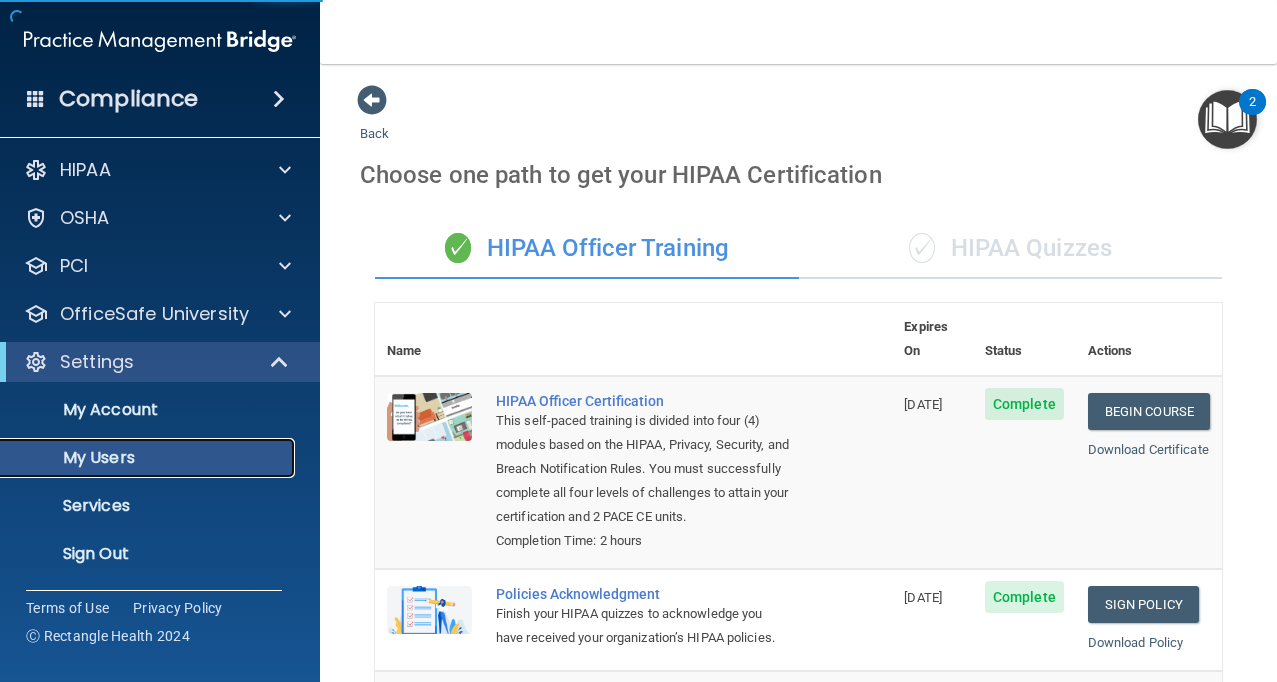 select on "20" 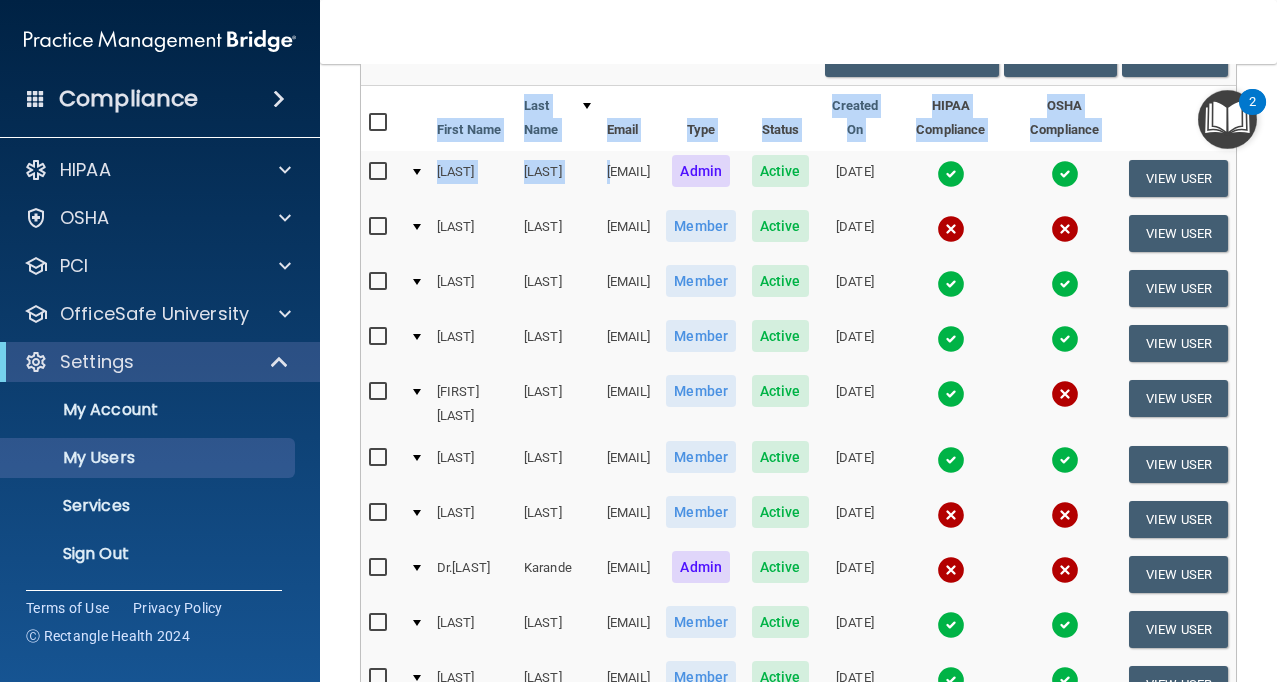 click on "First Name Last Name [EMAIL] Type Status Created On HIPAA Compliance OSHA Compliance Isabella Acosta [EMAIL] Admin Active [DATE] View User Mabelyne Escobar [EMAIL] Member Active [DATE] View User Beenish Faheem" at bounding box center [798, 452] 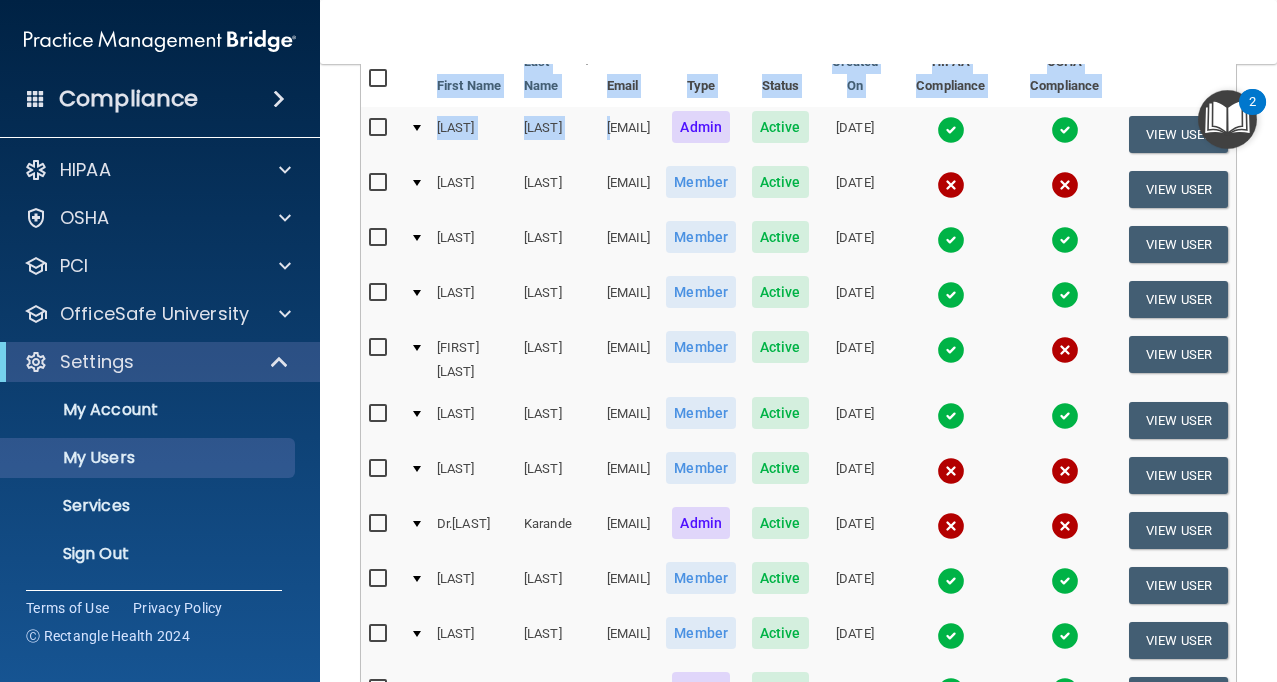 scroll, scrollTop: 320, scrollLeft: 0, axis: vertical 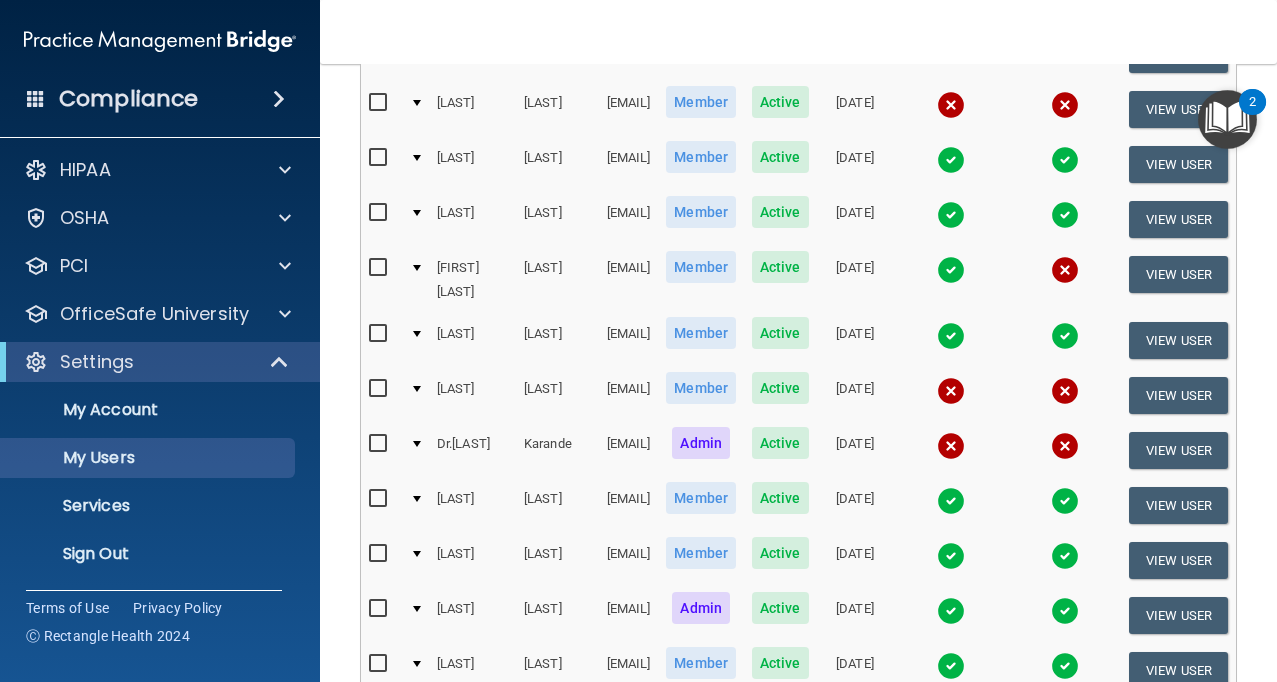 click on "First Name Last Name [EMAIL] Type Status Created On HIPAA Compliance OSHA Compliance Isabella Acosta [EMAIL] Member Active [DATE] View User Mabelyne Escobar [EMAIL] Member Active [DATE] View User Beenish Faheem [EMAIL] Member Active [DATE] View User Jasmine Garcia [EMAIL] Member Active [DATE] View User EDWIN ALEXIS Hernandez [EMAIL] Member Active [DATE] View User Katherine Herrera [EMAIL] Member Active [DATE] View User Heidi Huntington [EMAIL]" at bounding box center (798, 357) 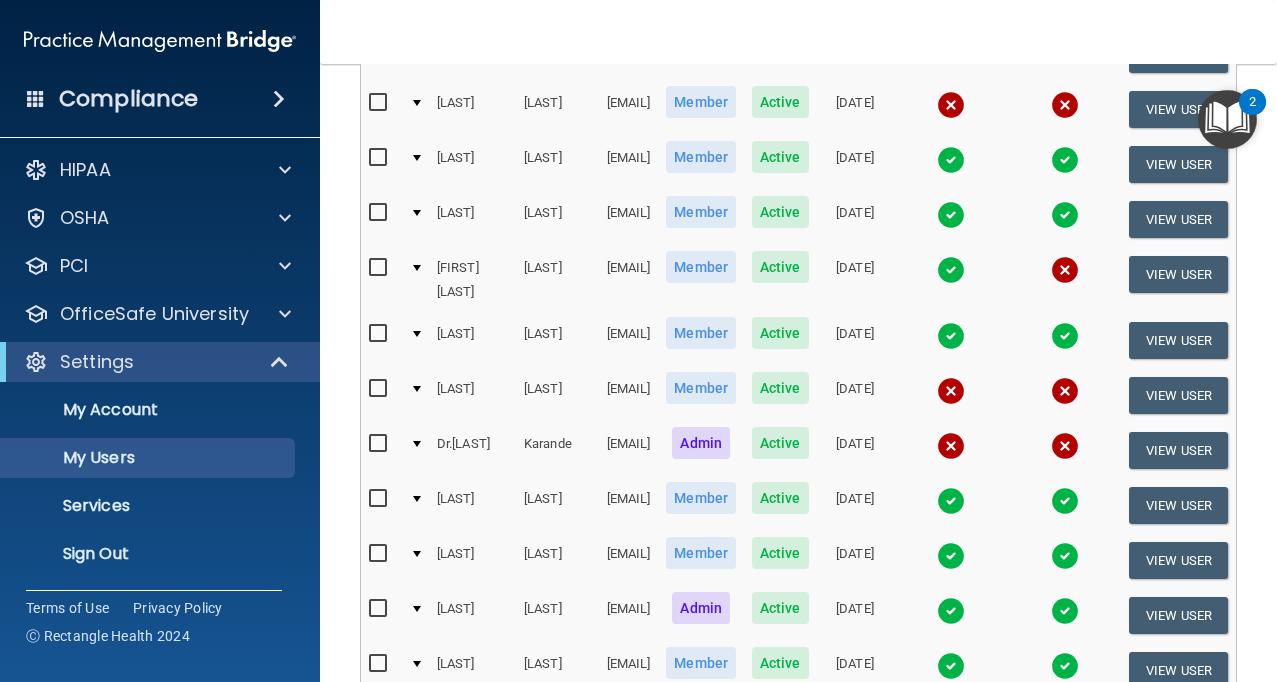 click at bounding box center (380, 444) 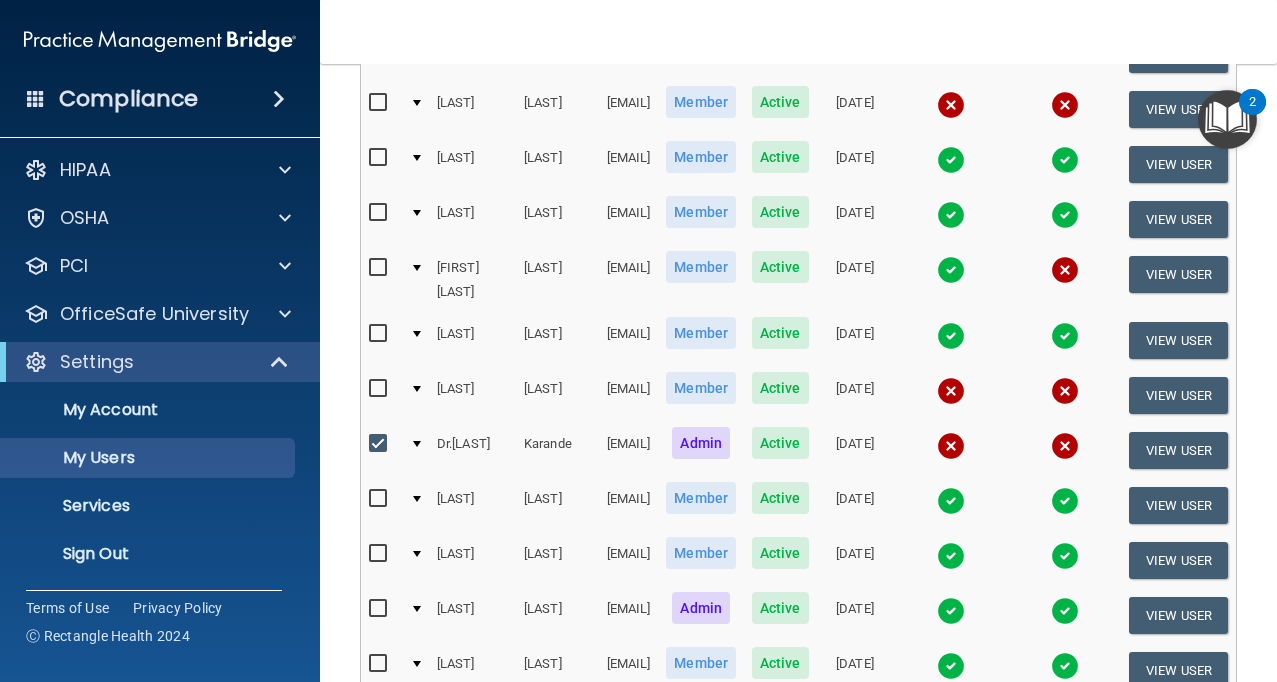 scroll, scrollTop: 321, scrollLeft: 0, axis: vertical 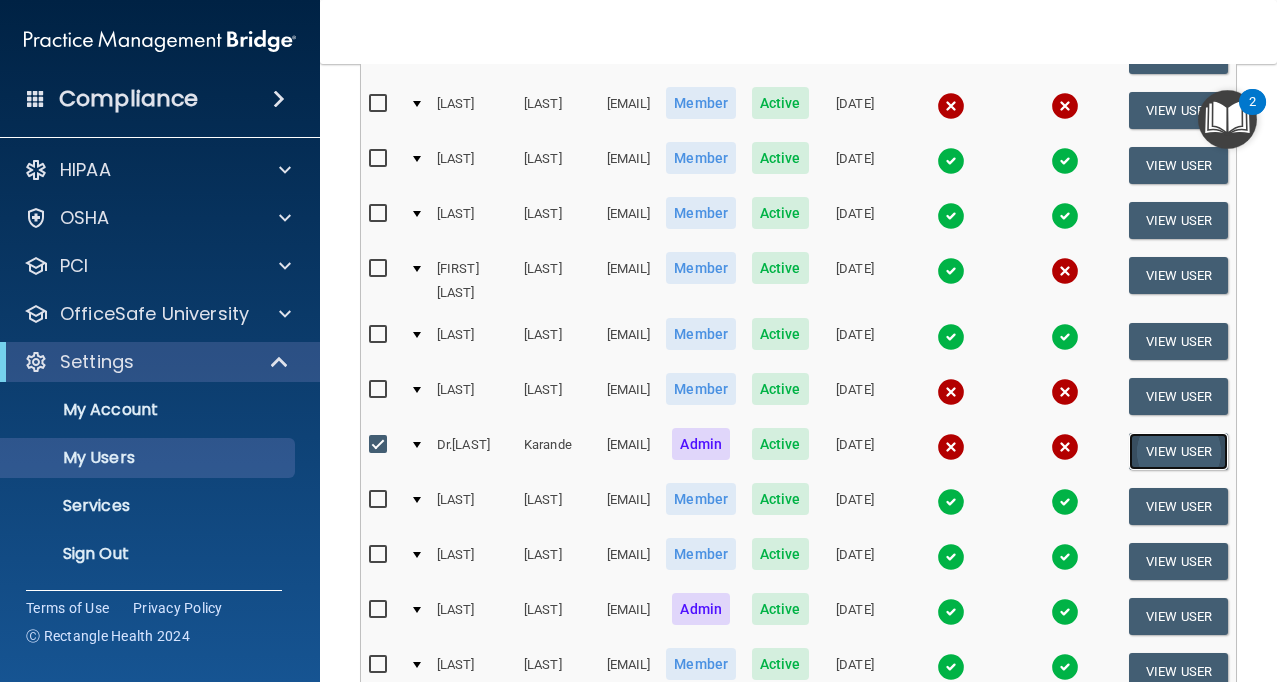 click on "View User" at bounding box center [1178, 451] 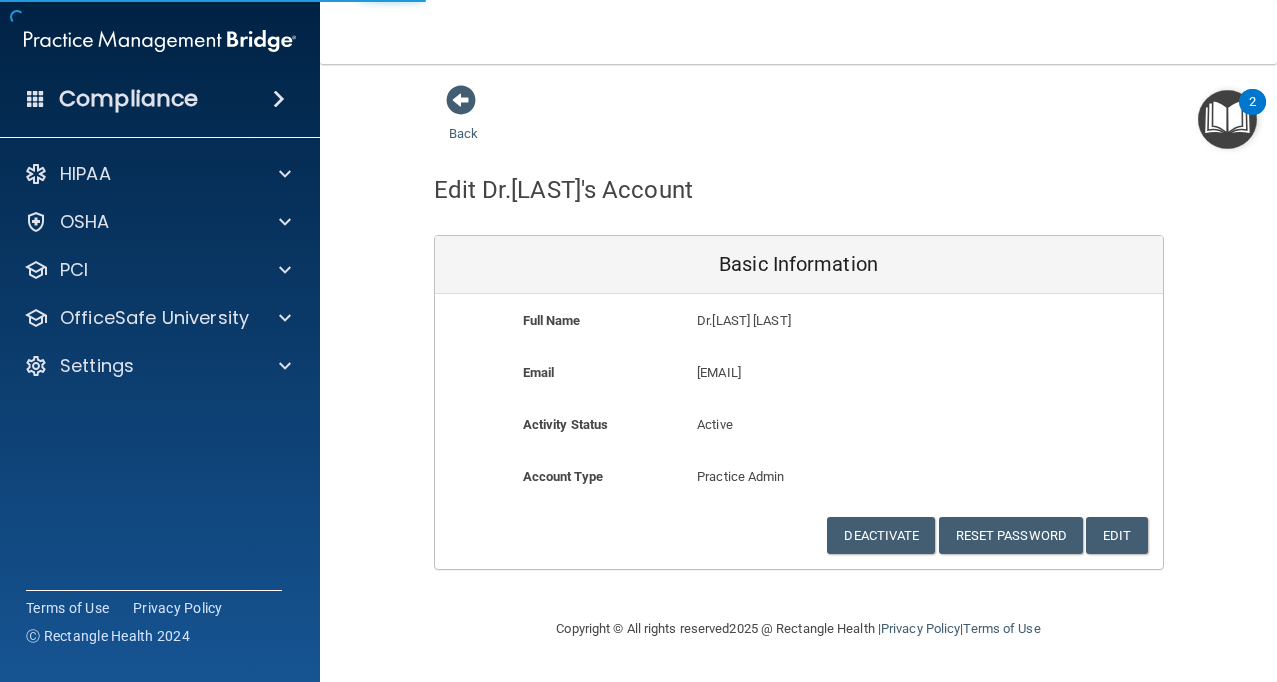 scroll, scrollTop: 0, scrollLeft: 0, axis: both 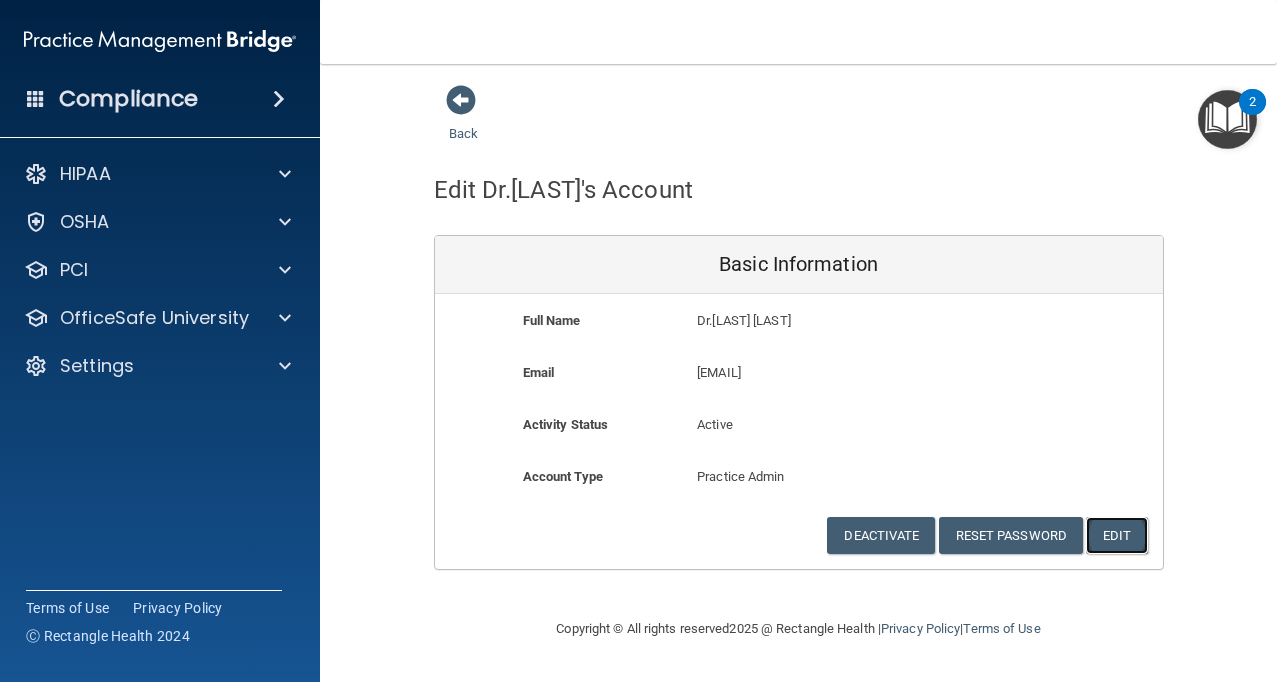 click on "Edit" at bounding box center (1116, 535) 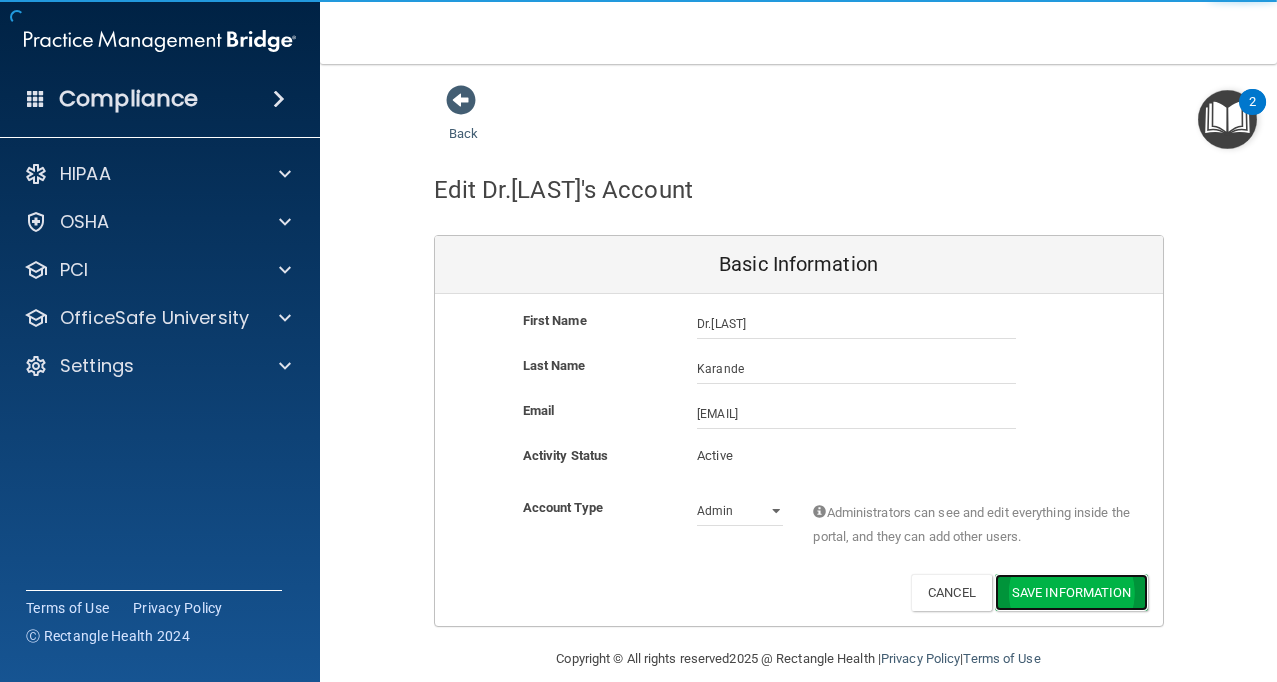 click on "Save Information" at bounding box center [1071, 592] 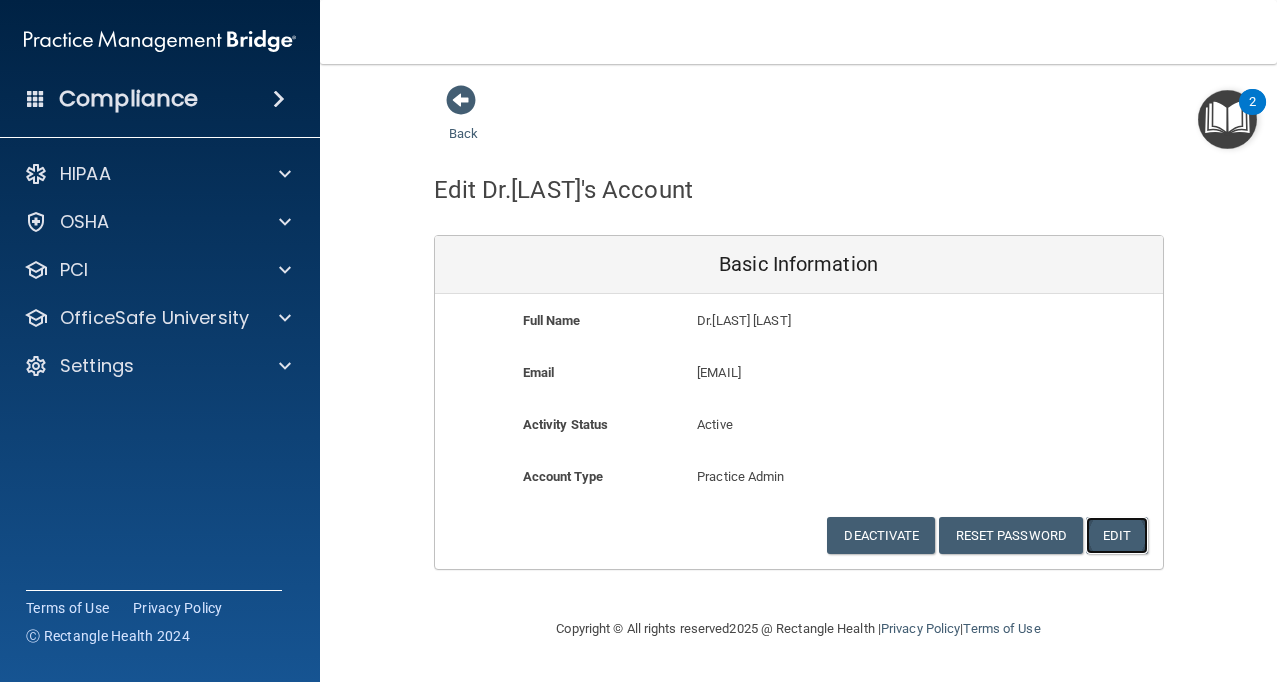 click on "Edit" at bounding box center (1116, 535) 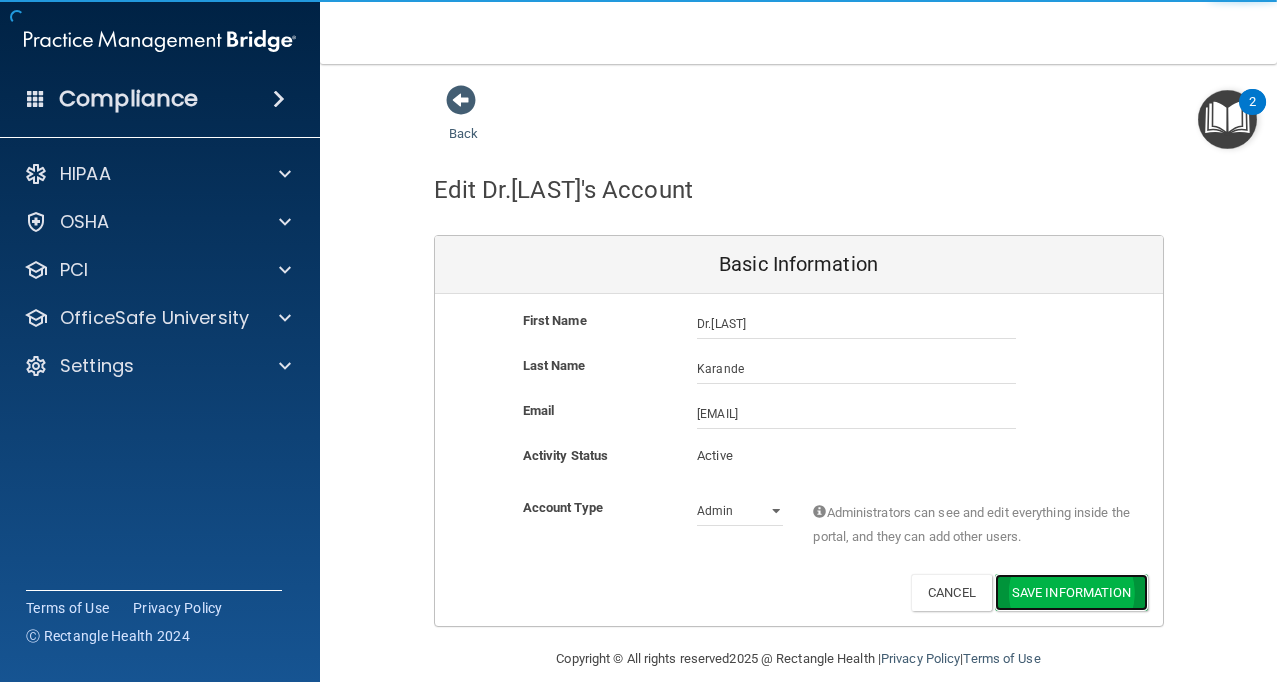 click on "Save Information" at bounding box center (1071, 592) 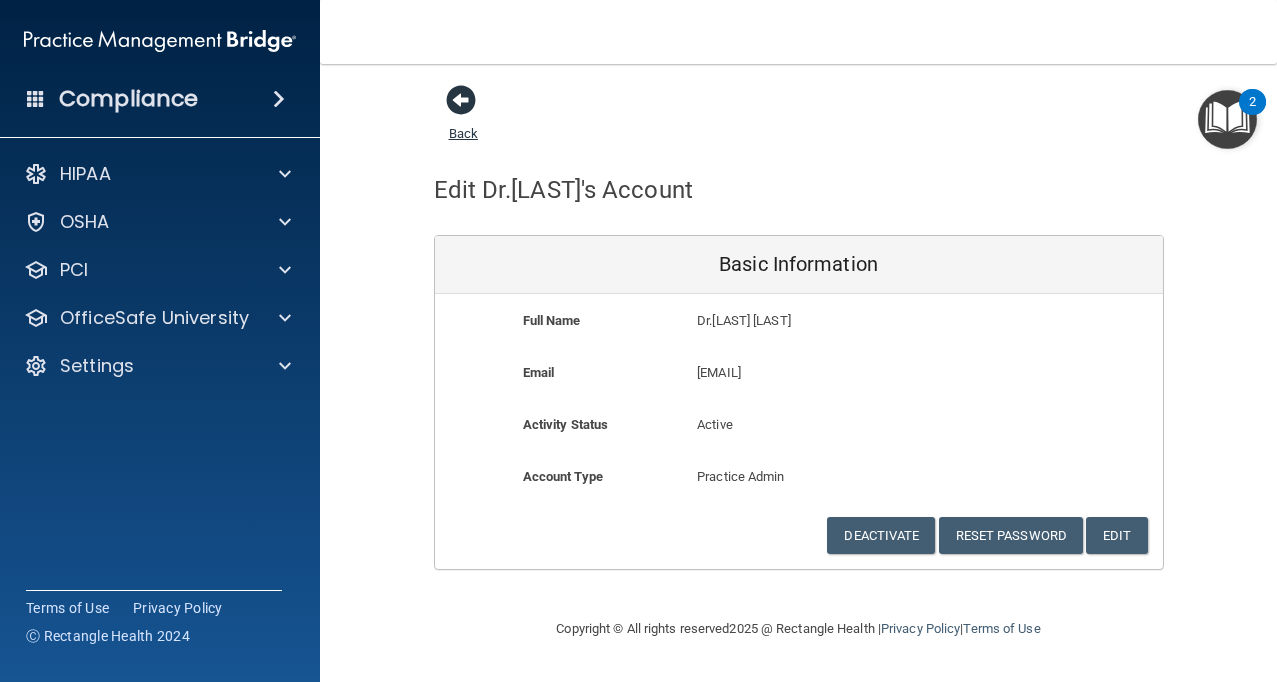 click at bounding box center [461, 100] 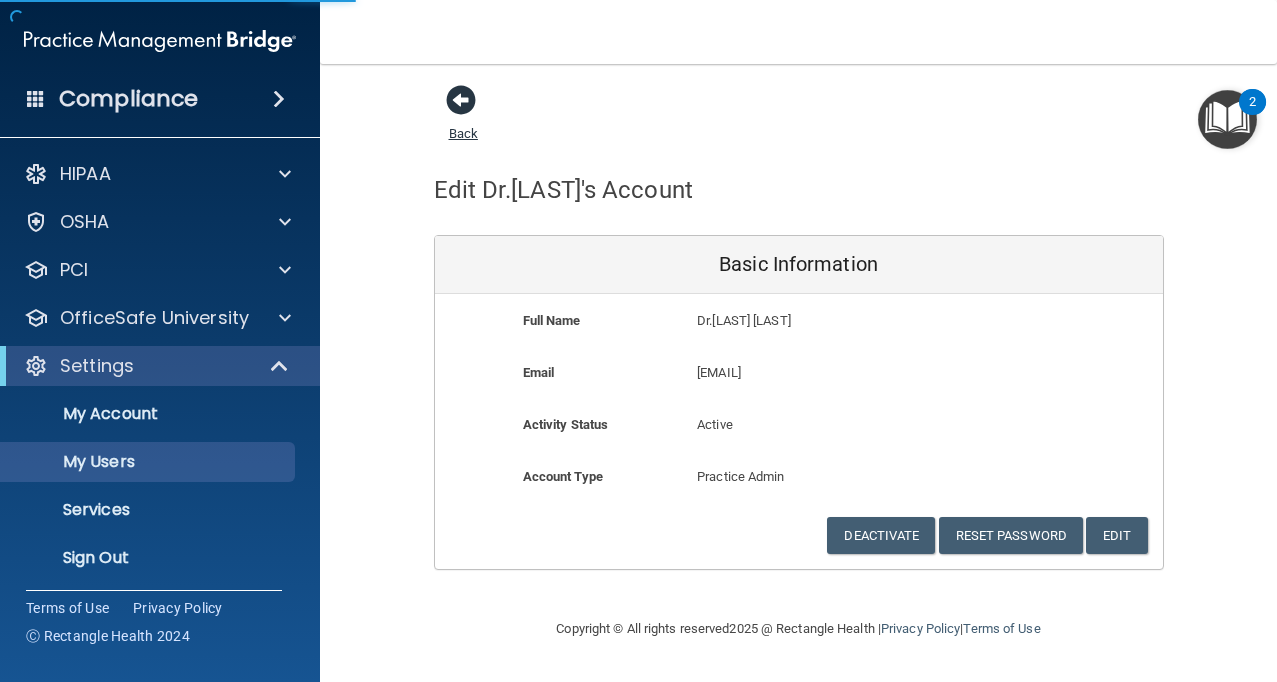 select on "20" 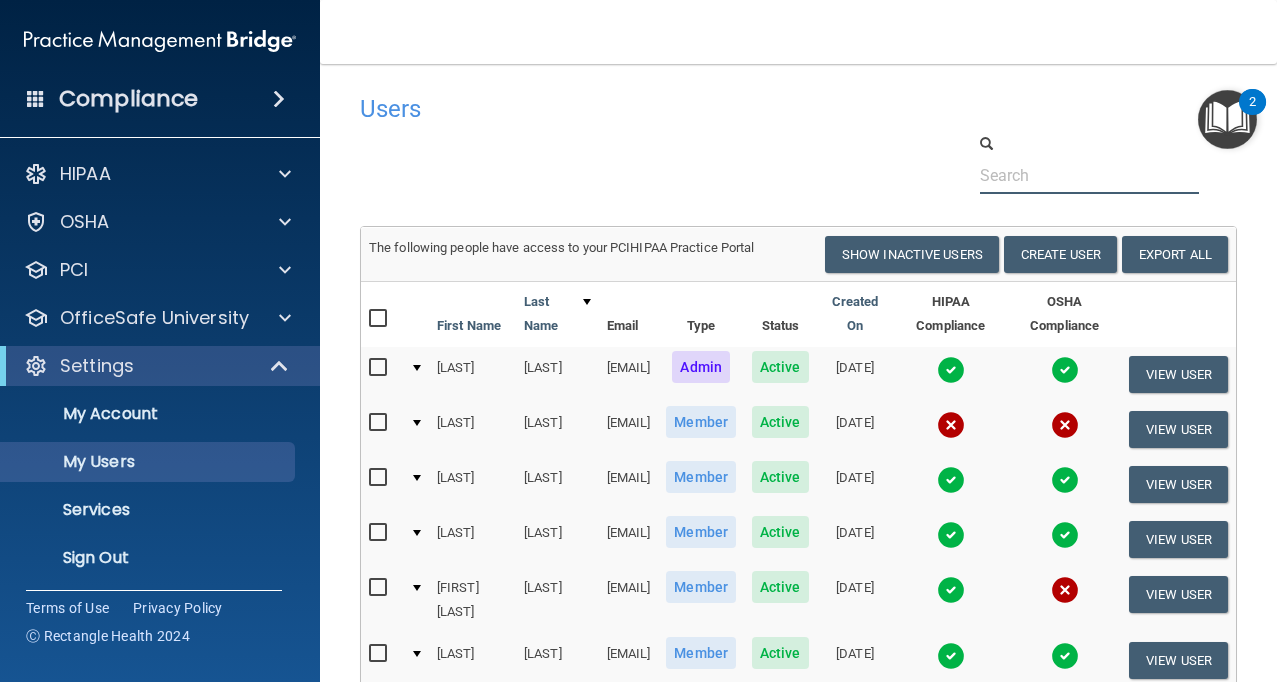 click at bounding box center (798, 163) 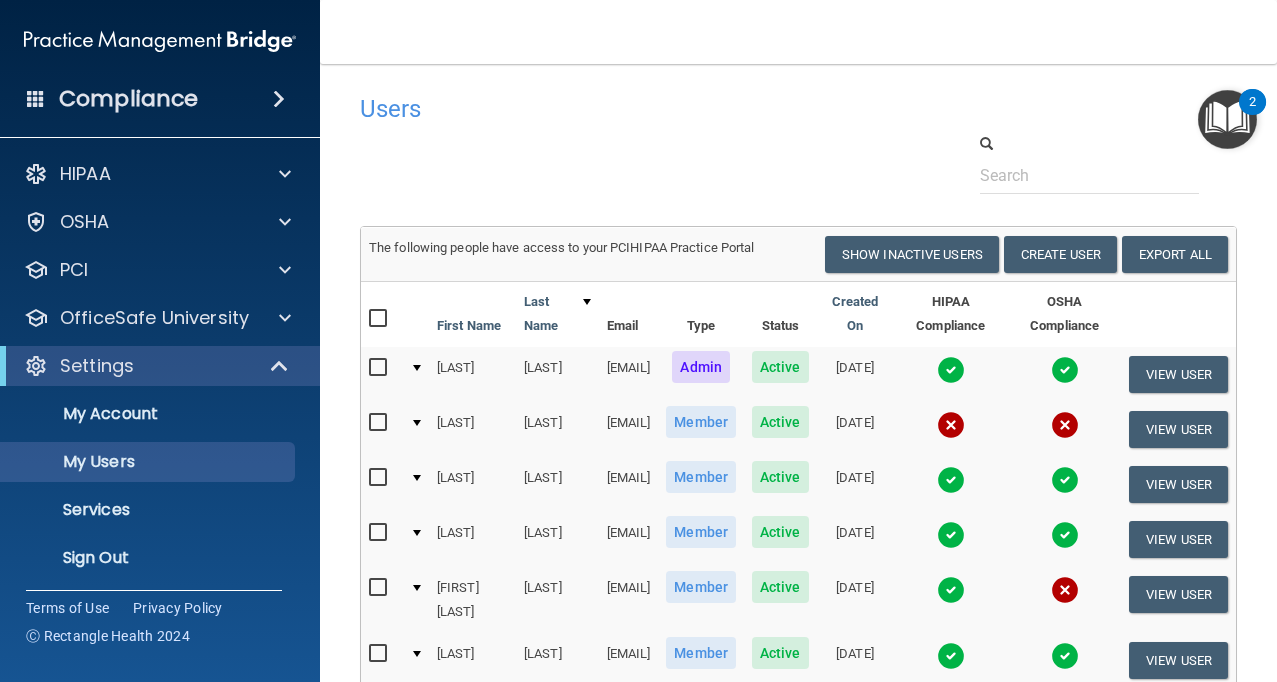 click at bounding box center (798, 163) 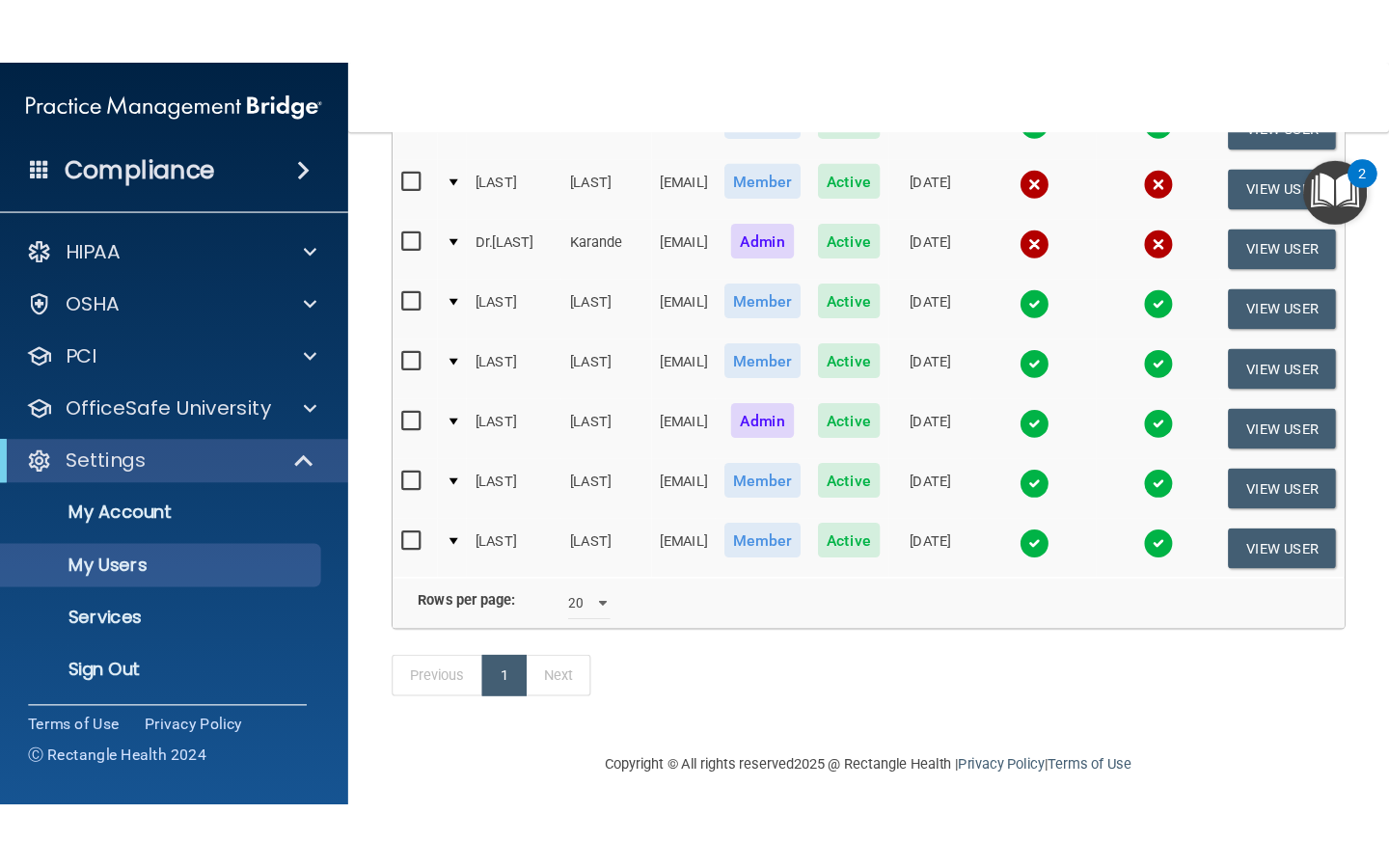 scroll, scrollTop: 599, scrollLeft: 0, axis: vertical 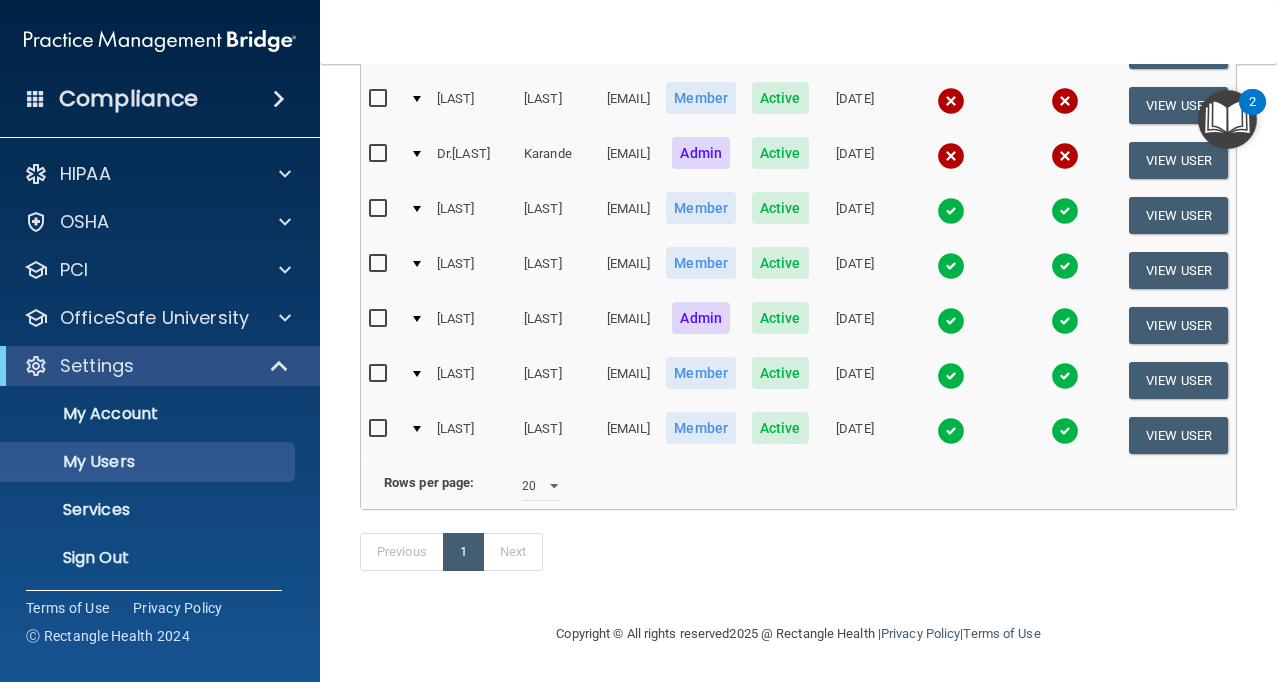 click on "First Name Last Name [EMAIL] Type Status Created On HIPAA Compliance OSHA Compliance Isabella Acosta [EMAIL] Admin Active [DATE] View User Mabelyne Escobar [EMAIL] Member Active [DATE] View User Beenish Faheem" at bounding box center [798, 38] 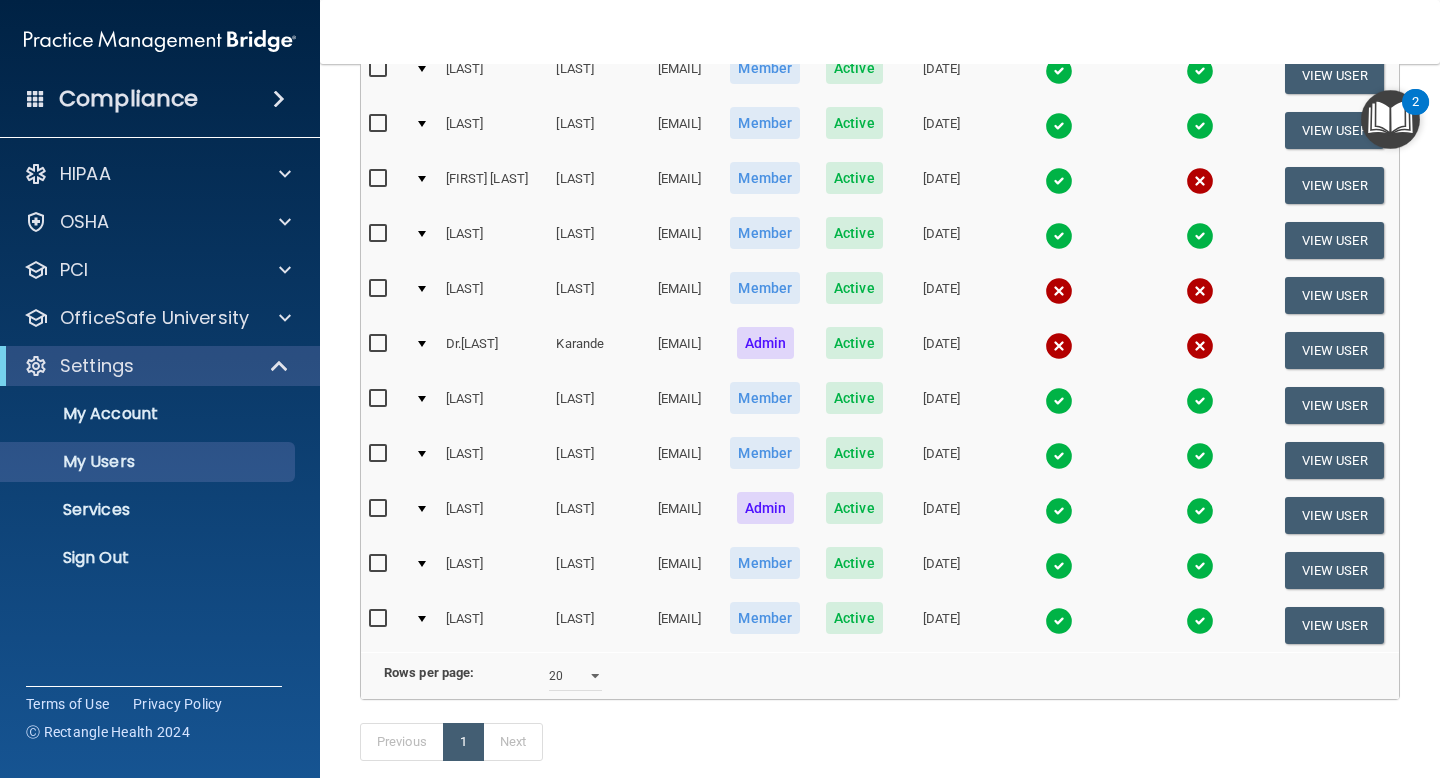 scroll, scrollTop: 514, scrollLeft: 0, axis: vertical 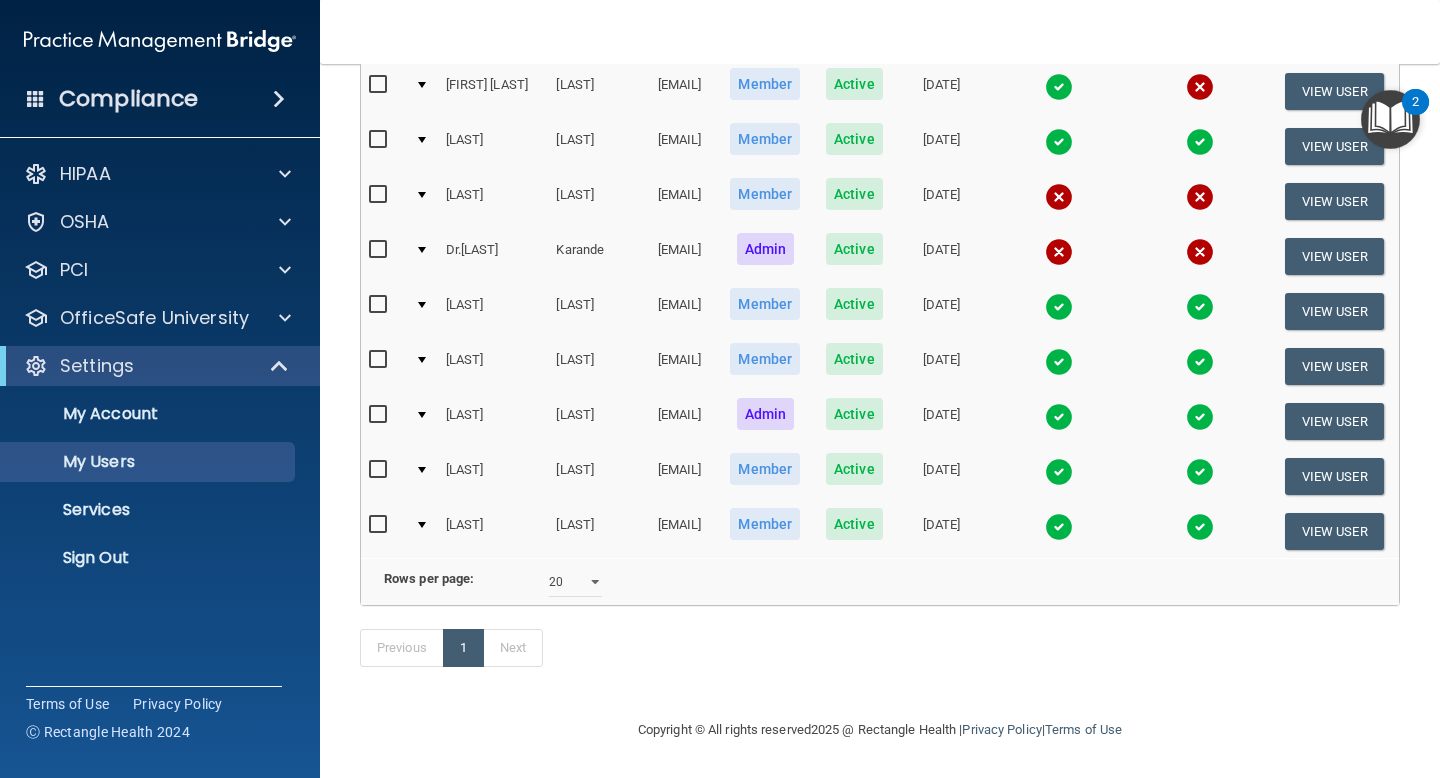 click at bounding box center (380, 250) 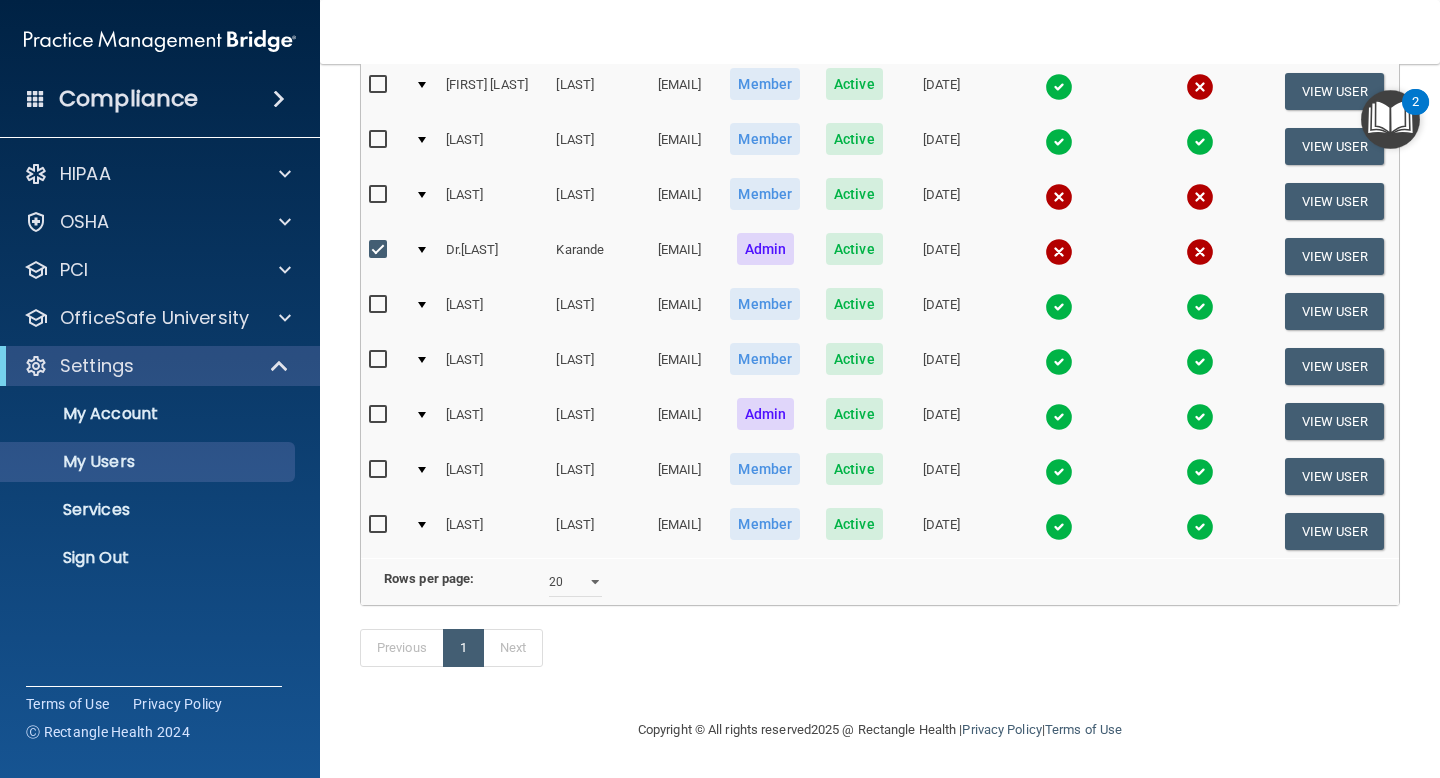 scroll, scrollTop: 515, scrollLeft: 0, axis: vertical 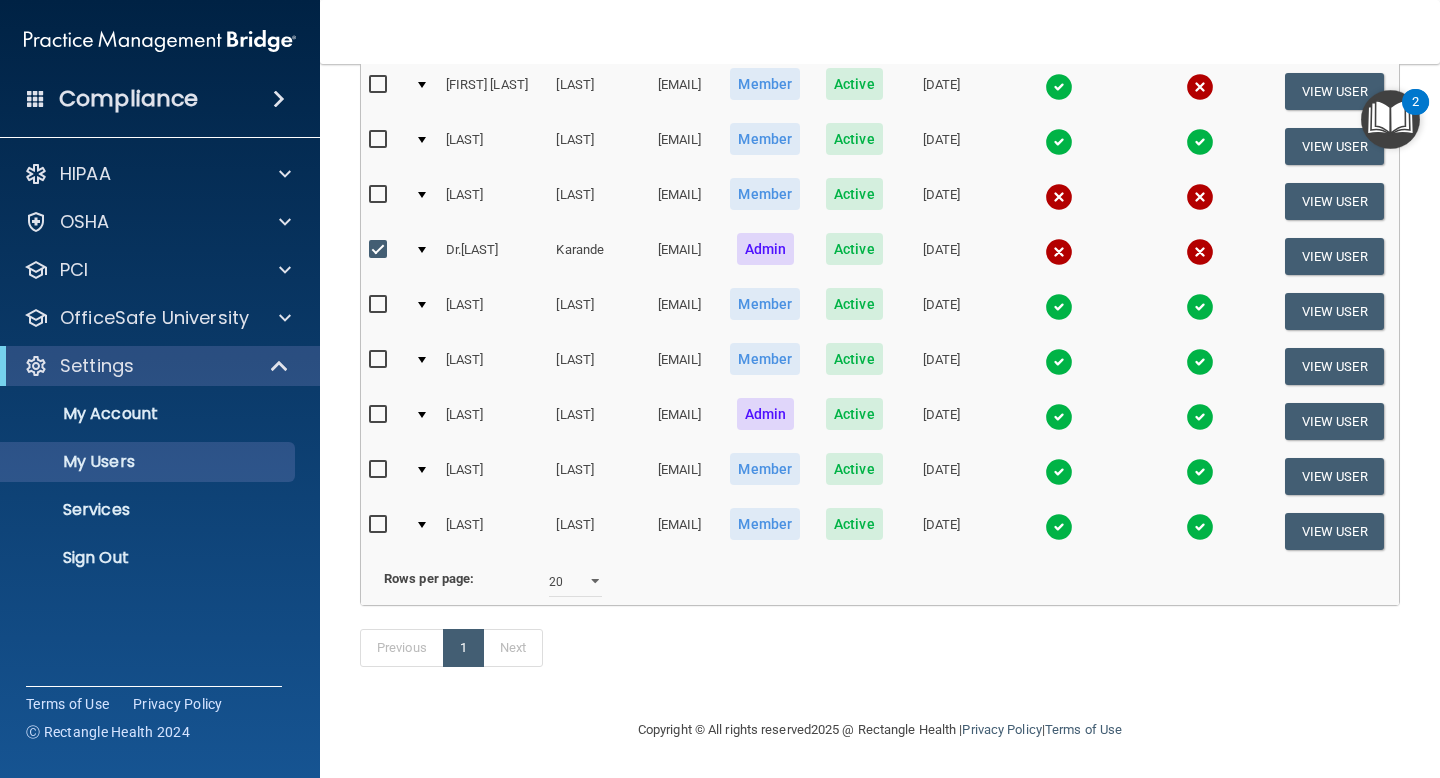click at bounding box center (380, 250) 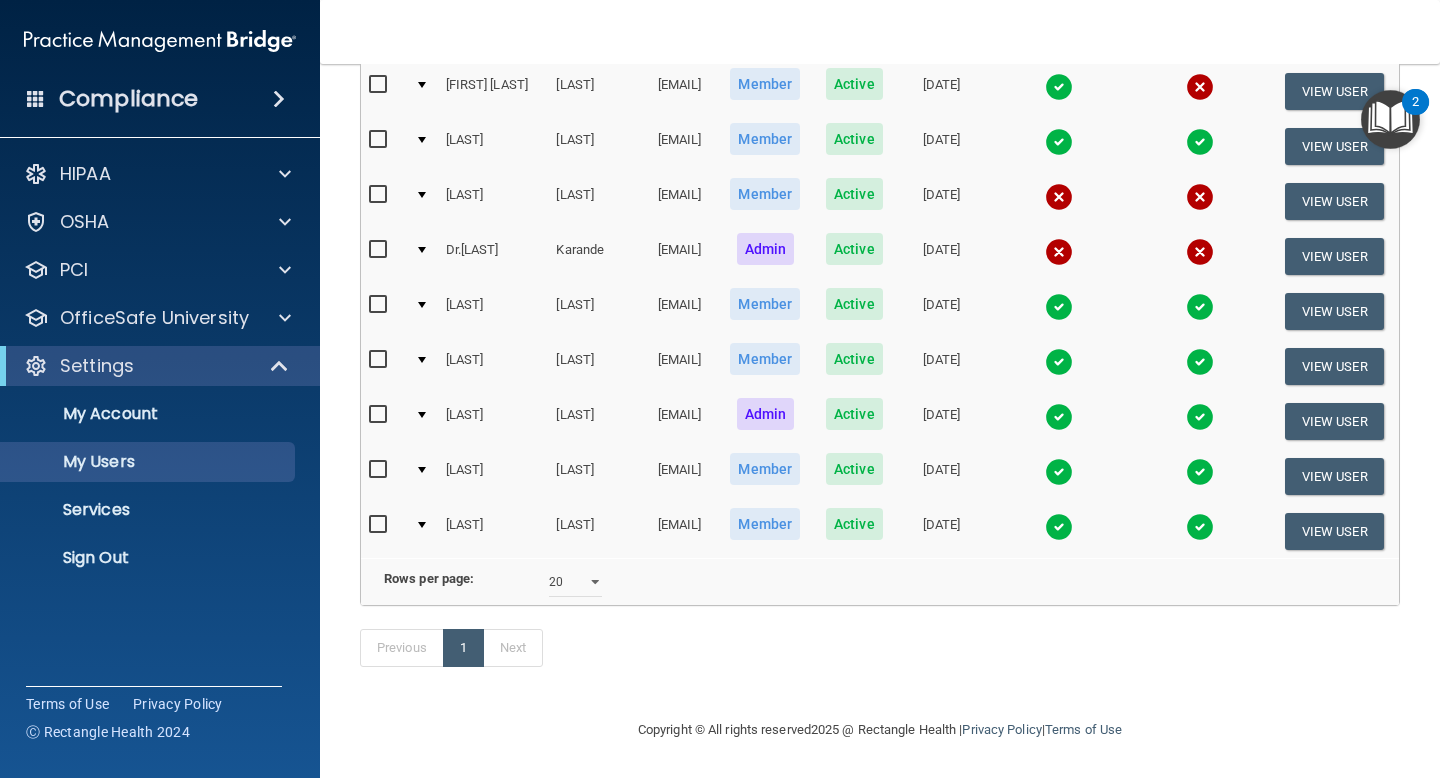 click at bounding box center [380, 250] 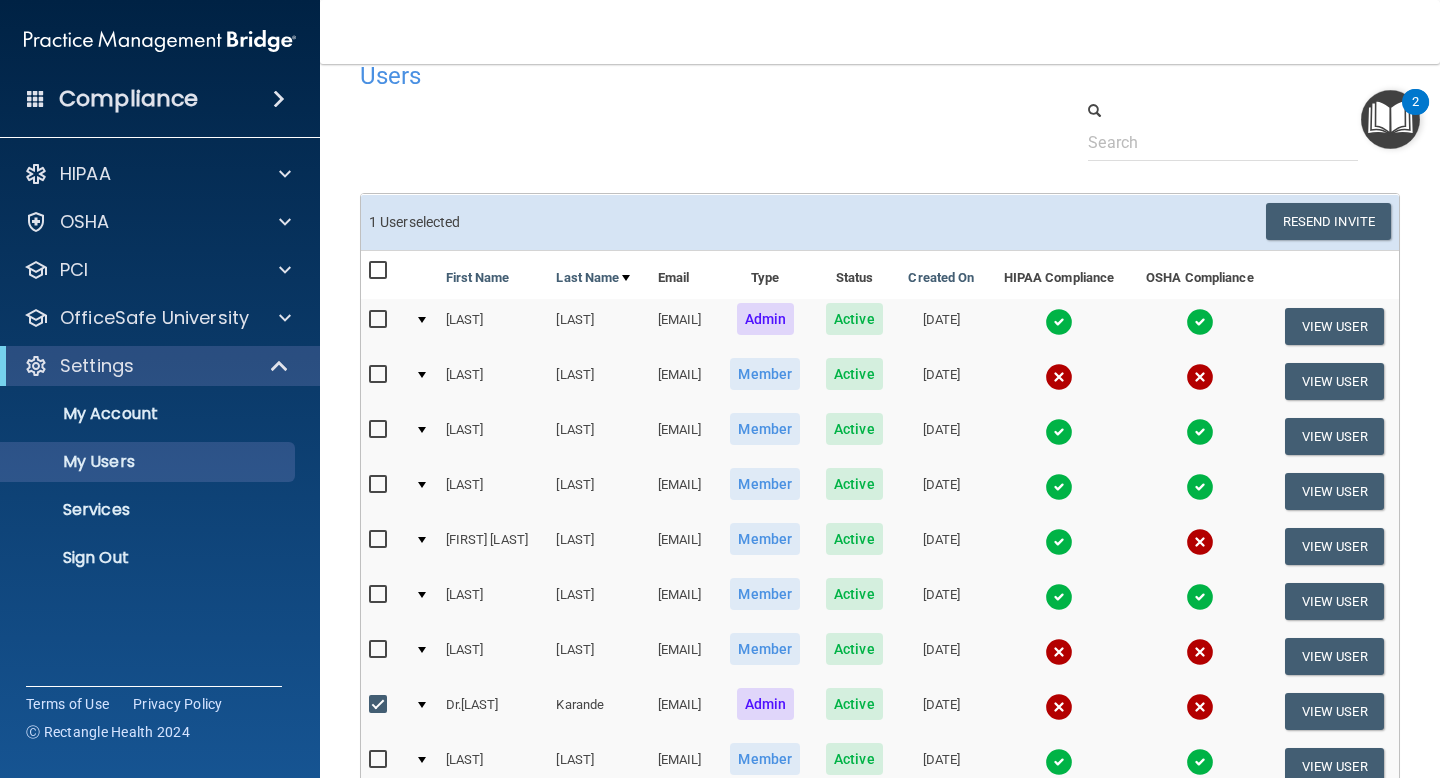 scroll, scrollTop: 0, scrollLeft: 0, axis: both 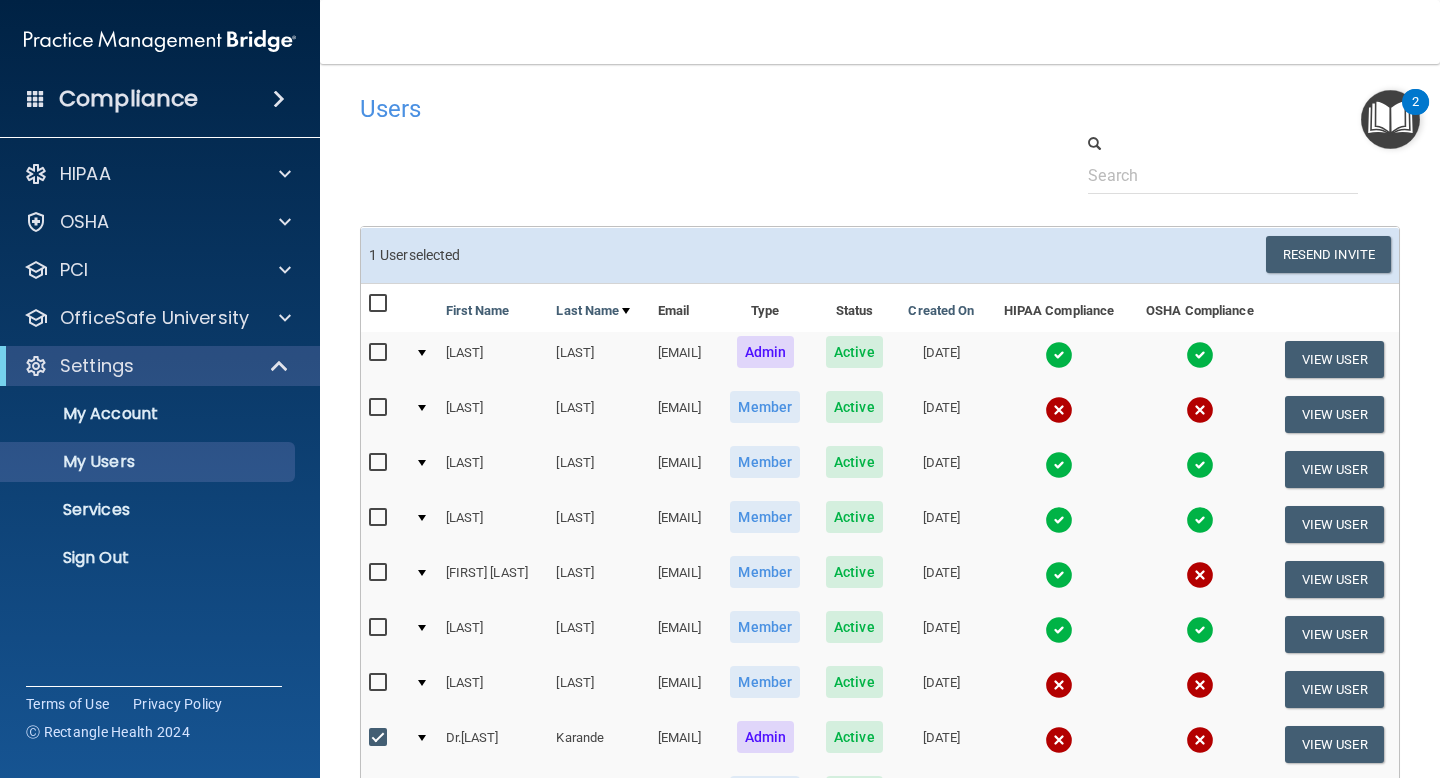 drag, startPoint x: 377, startPoint y: 249, endPoint x: 643, endPoint y: 193, distance: 271.83084 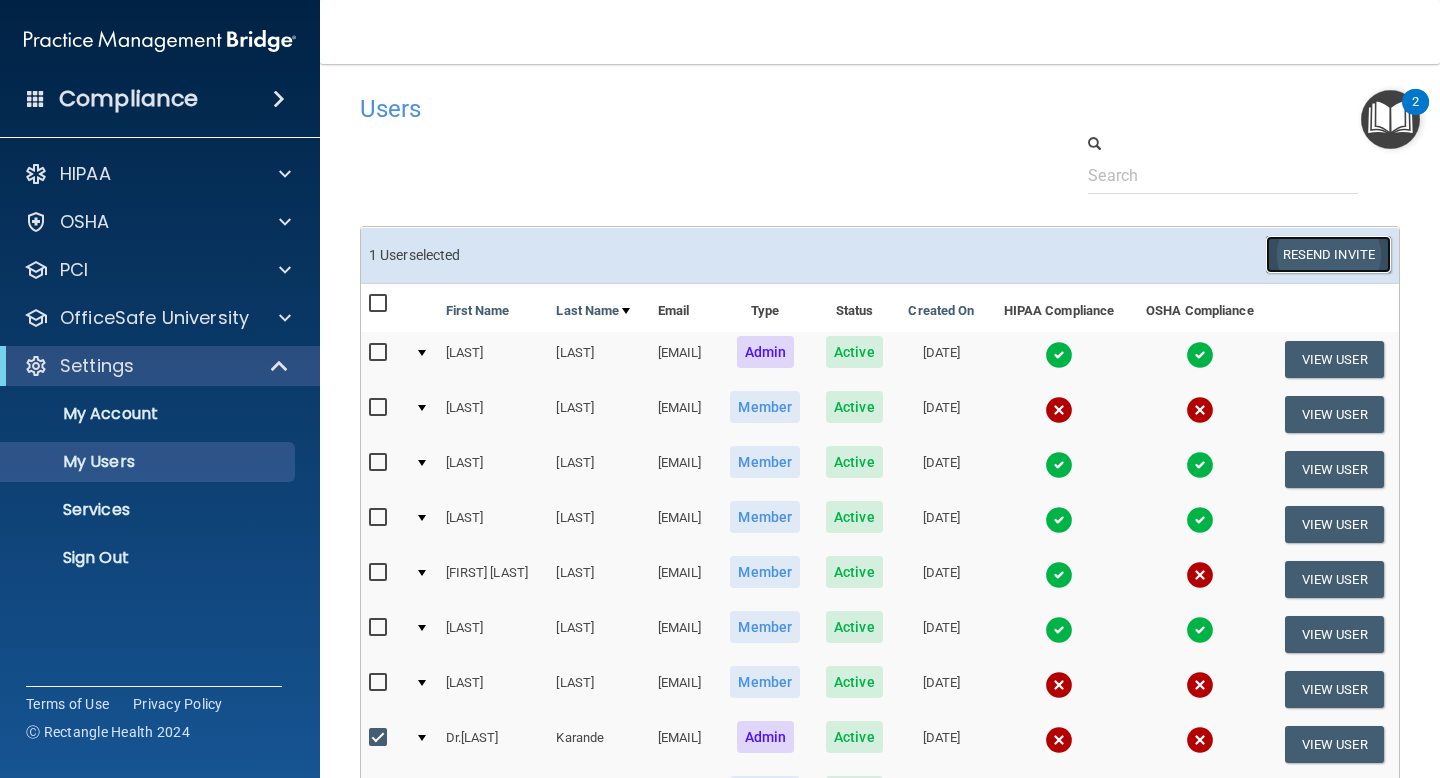 drag, startPoint x: 643, startPoint y: 193, endPoint x: 1317, endPoint y: 256, distance: 676.938 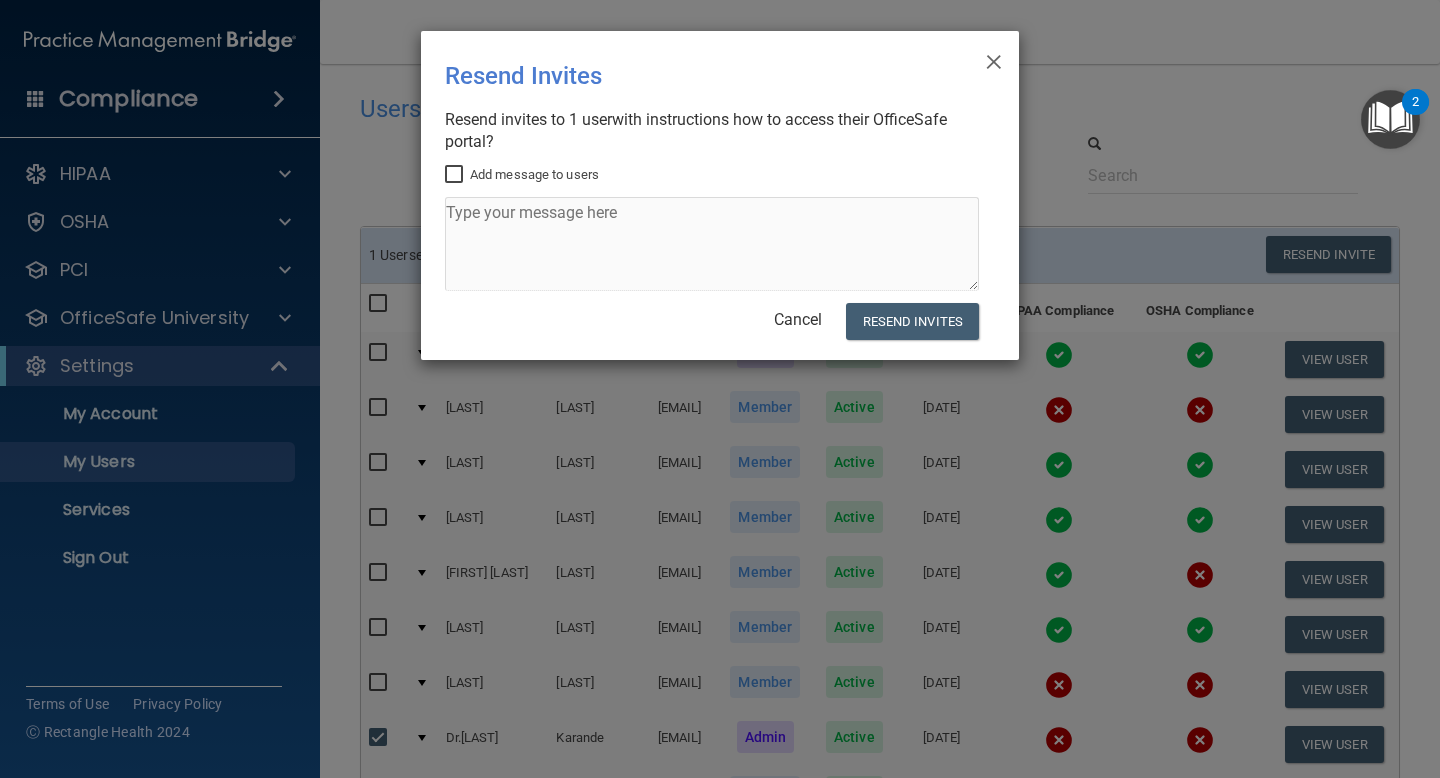 drag, startPoint x: 1317, startPoint y: 256, endPoint x: 450, endPoint y: 176, distance: 870.68304 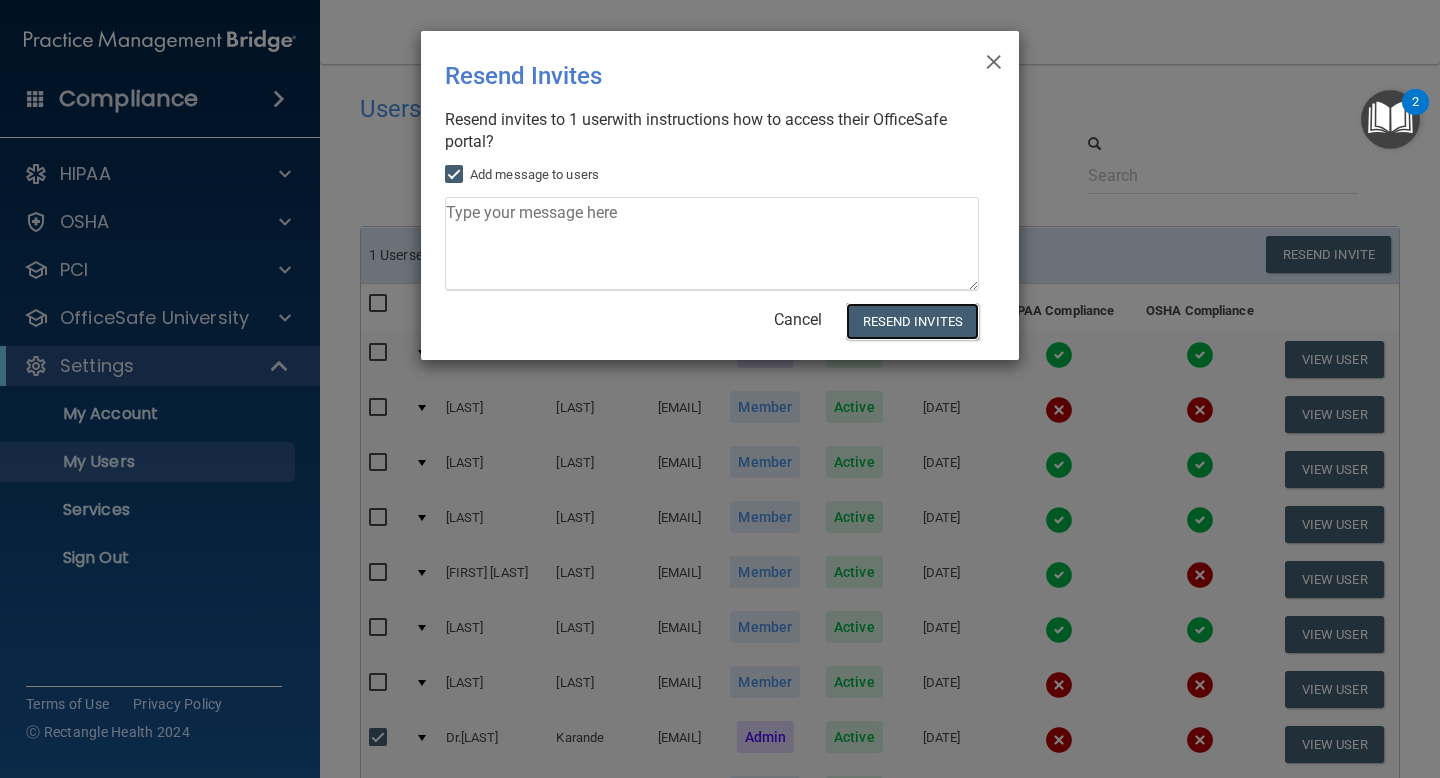 click on "Resend Invites" at bounding box center (912, 321) 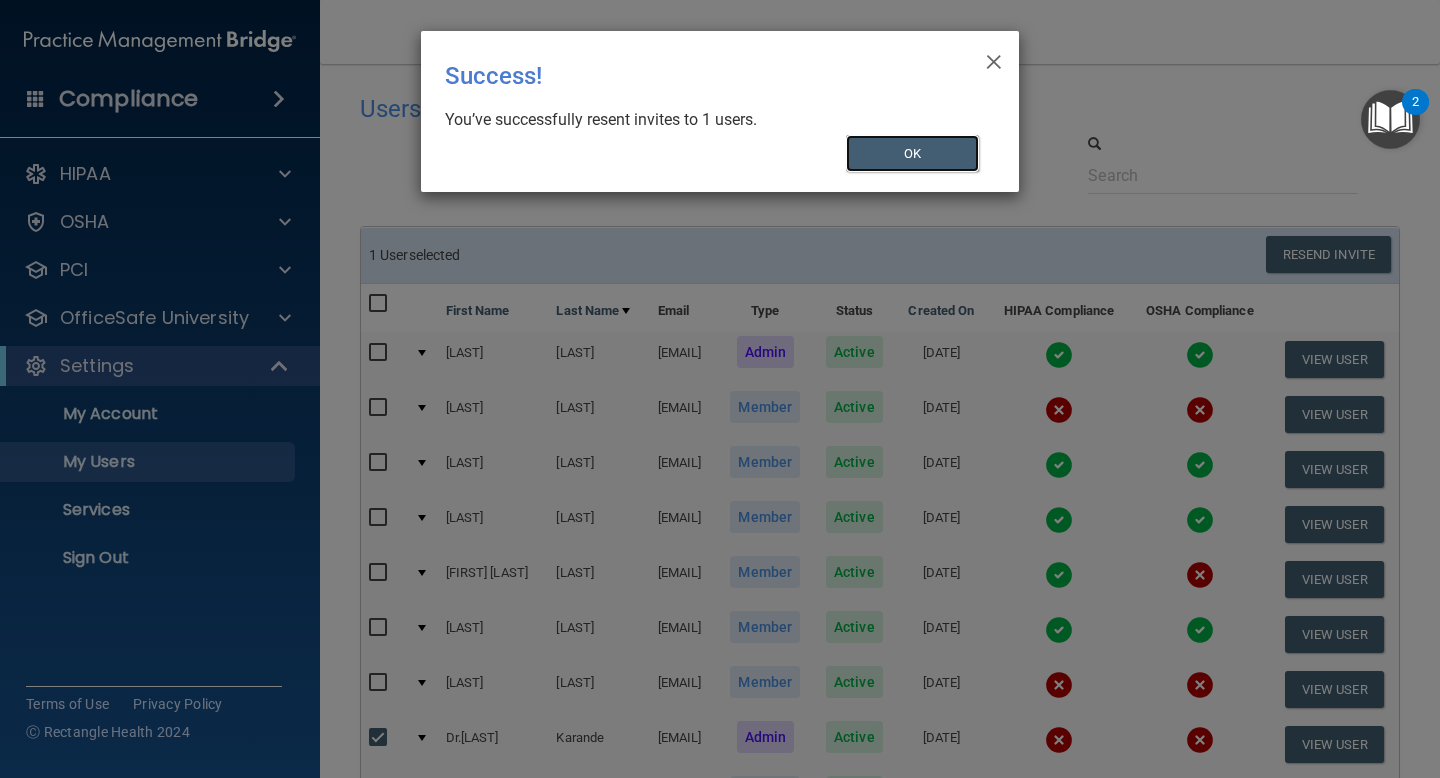click on "OK" at bounding box center [913, 153] 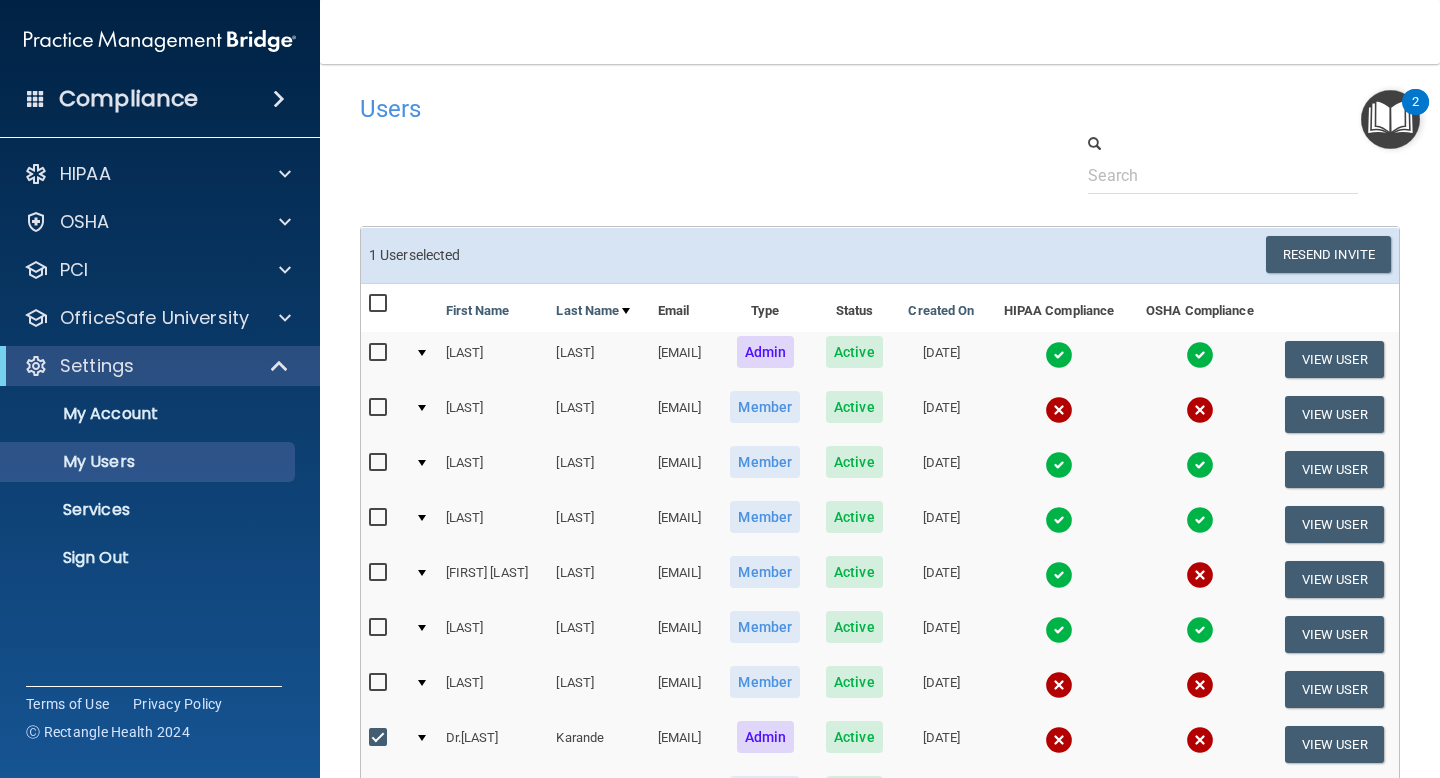 drag, startPoint x: 450, startPoint y: 176, endPoint x: 386, endPoint y: 710, distance: 537.82153 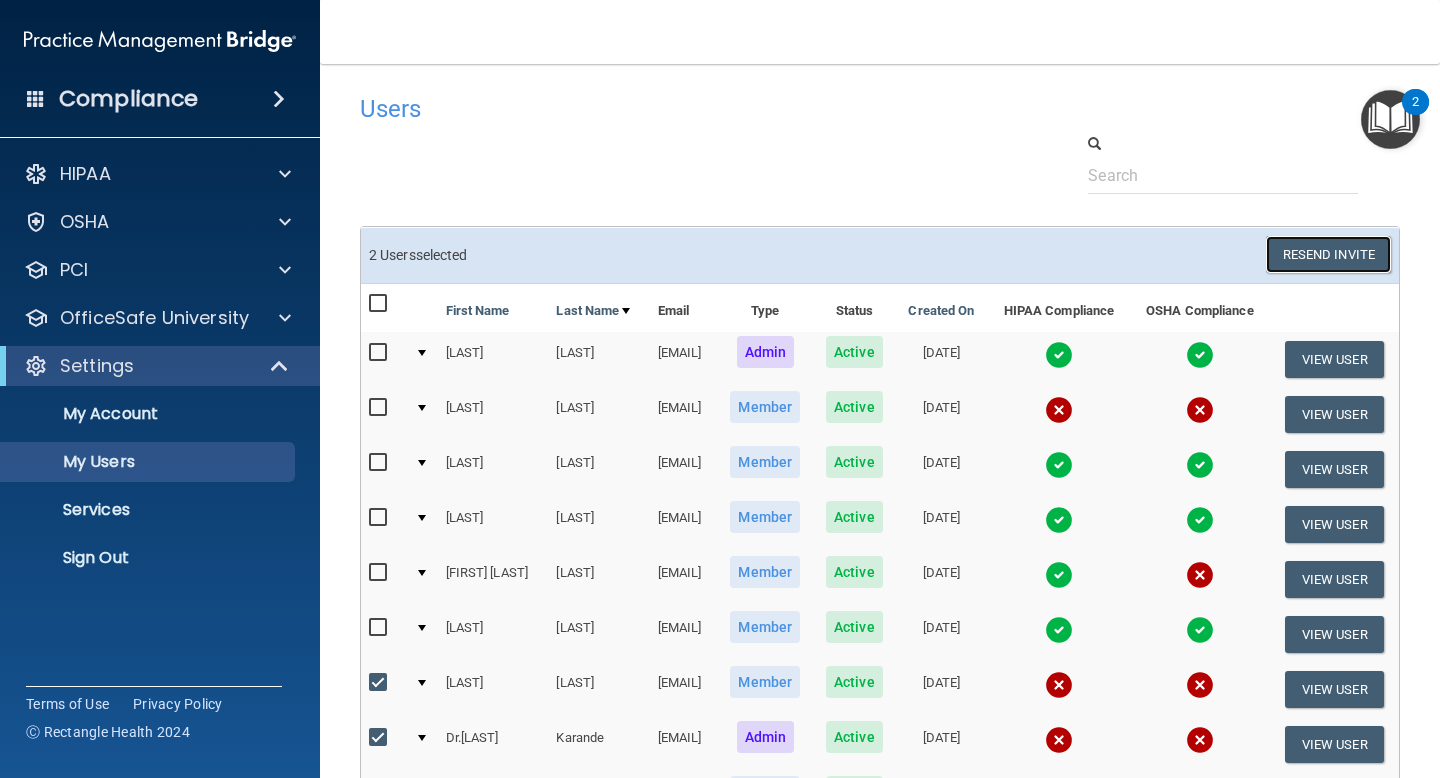 click on "Resend Invite" at bounding box center (1328, 254) 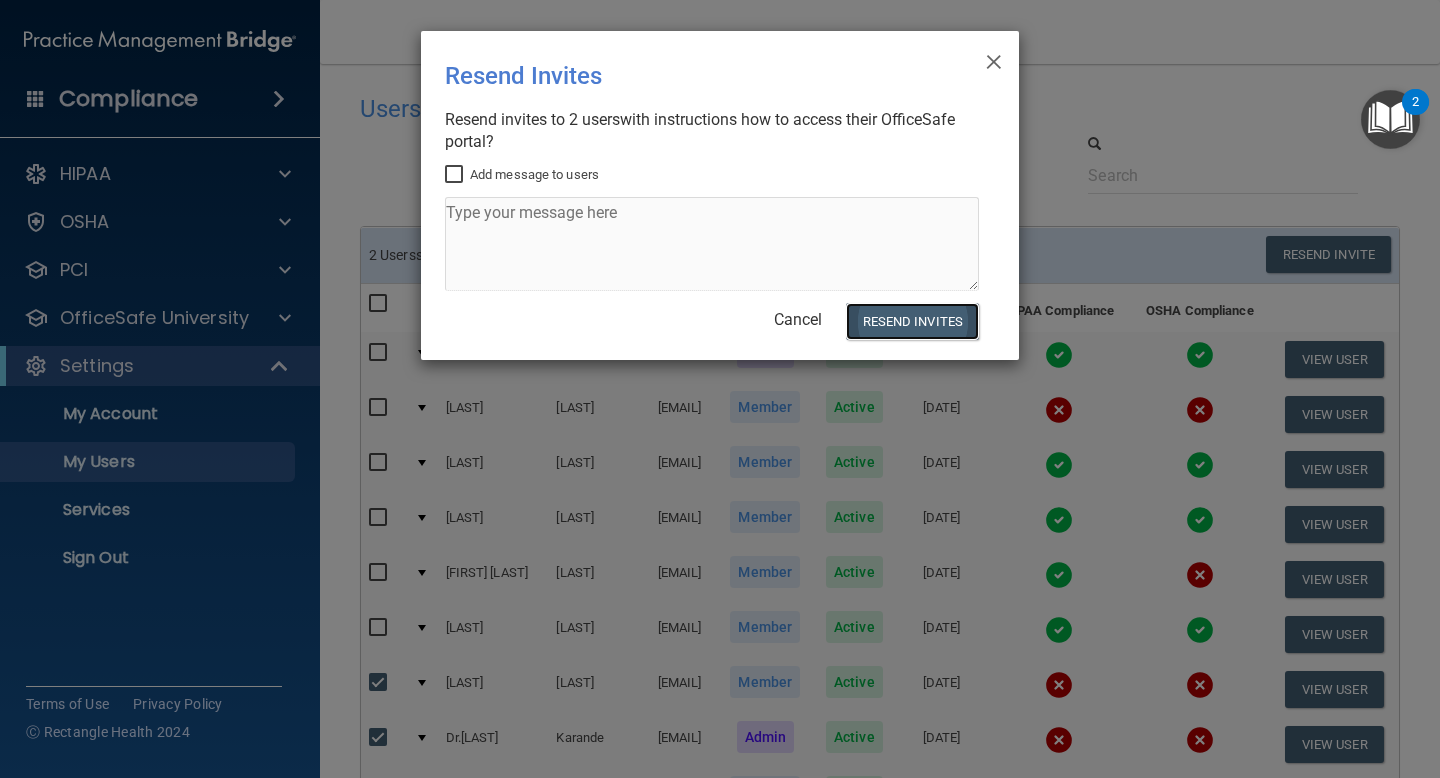 drag, startPoint x: 386, startPoint y: 710, endPoint x: 935, endPoint y: 309, distance: 679.8544 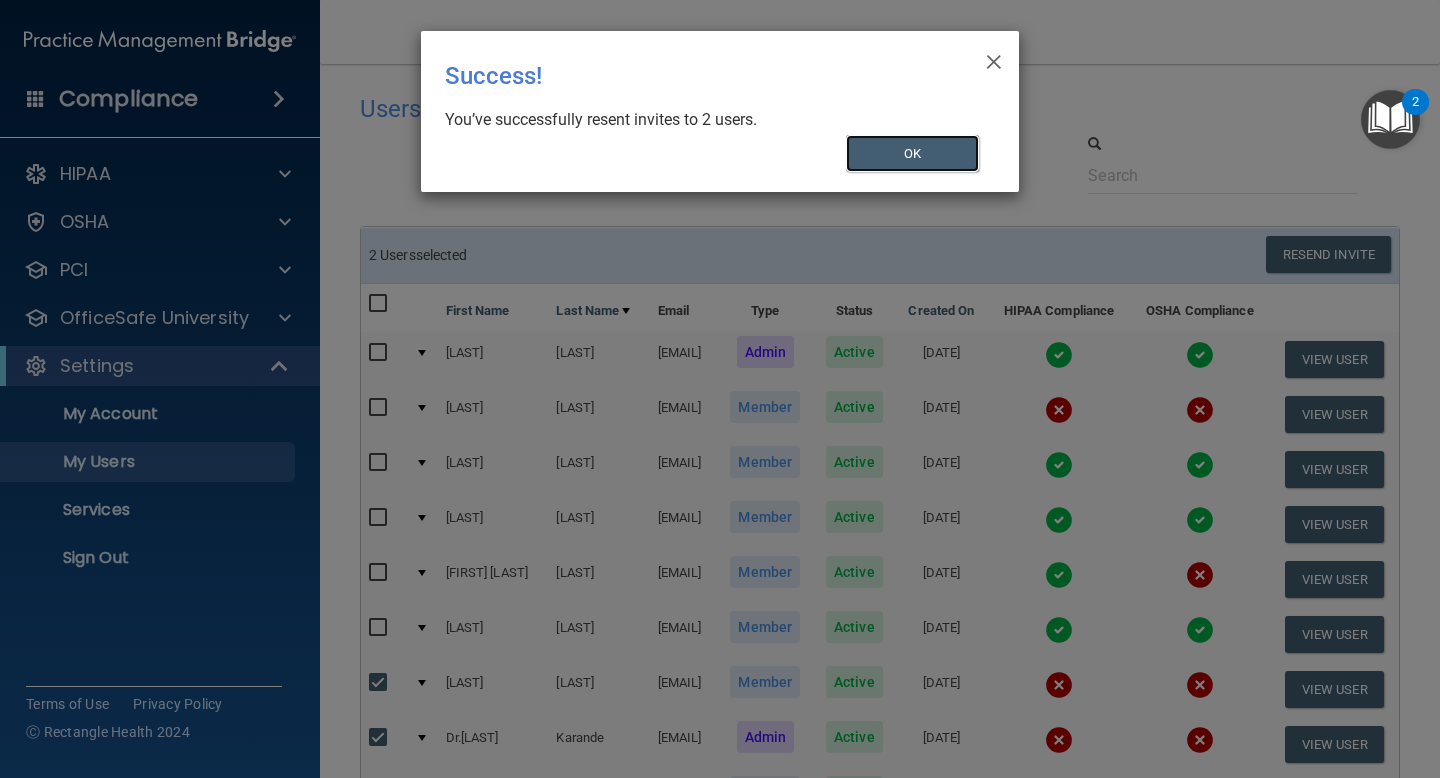 click on "OK" at bounding box center (913, 153) 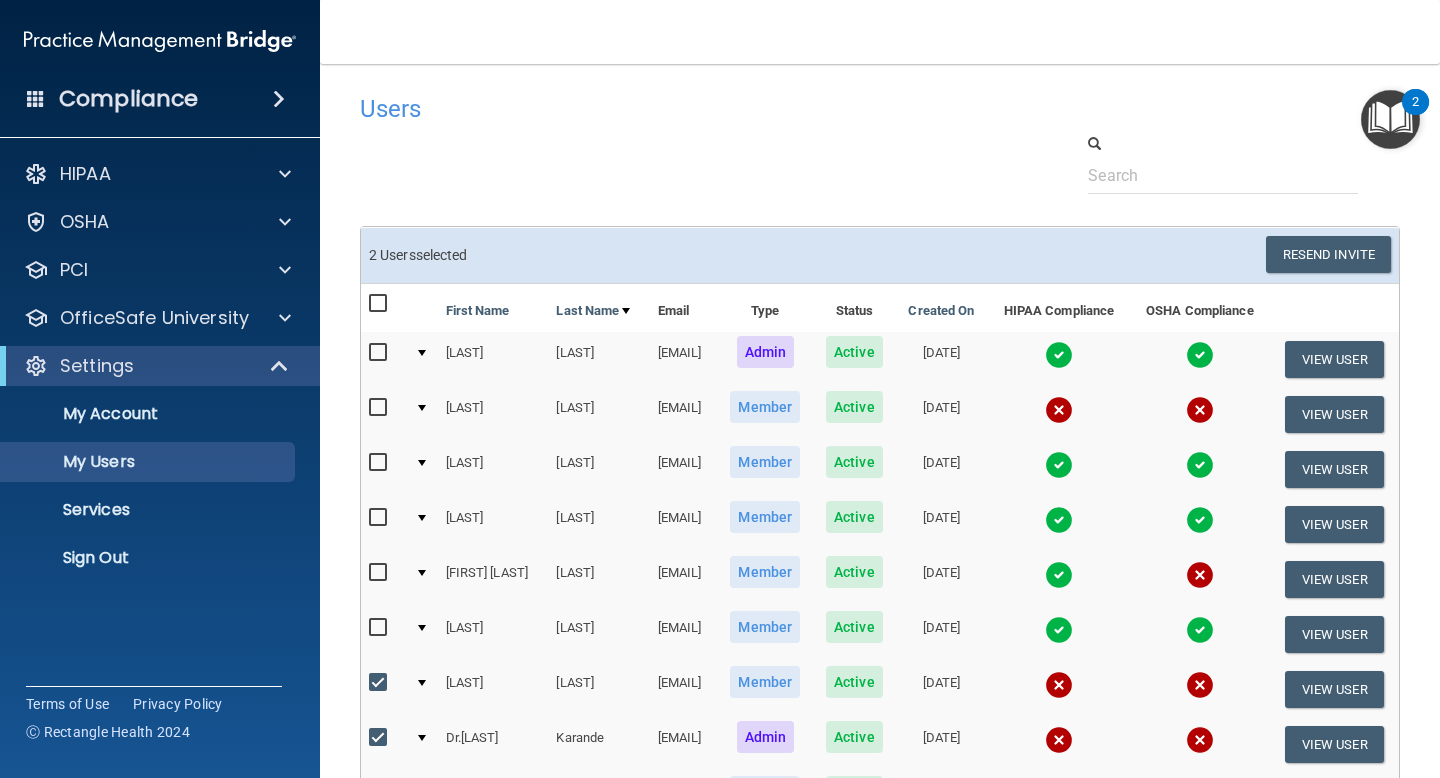 click at bounding box center [880, 163] 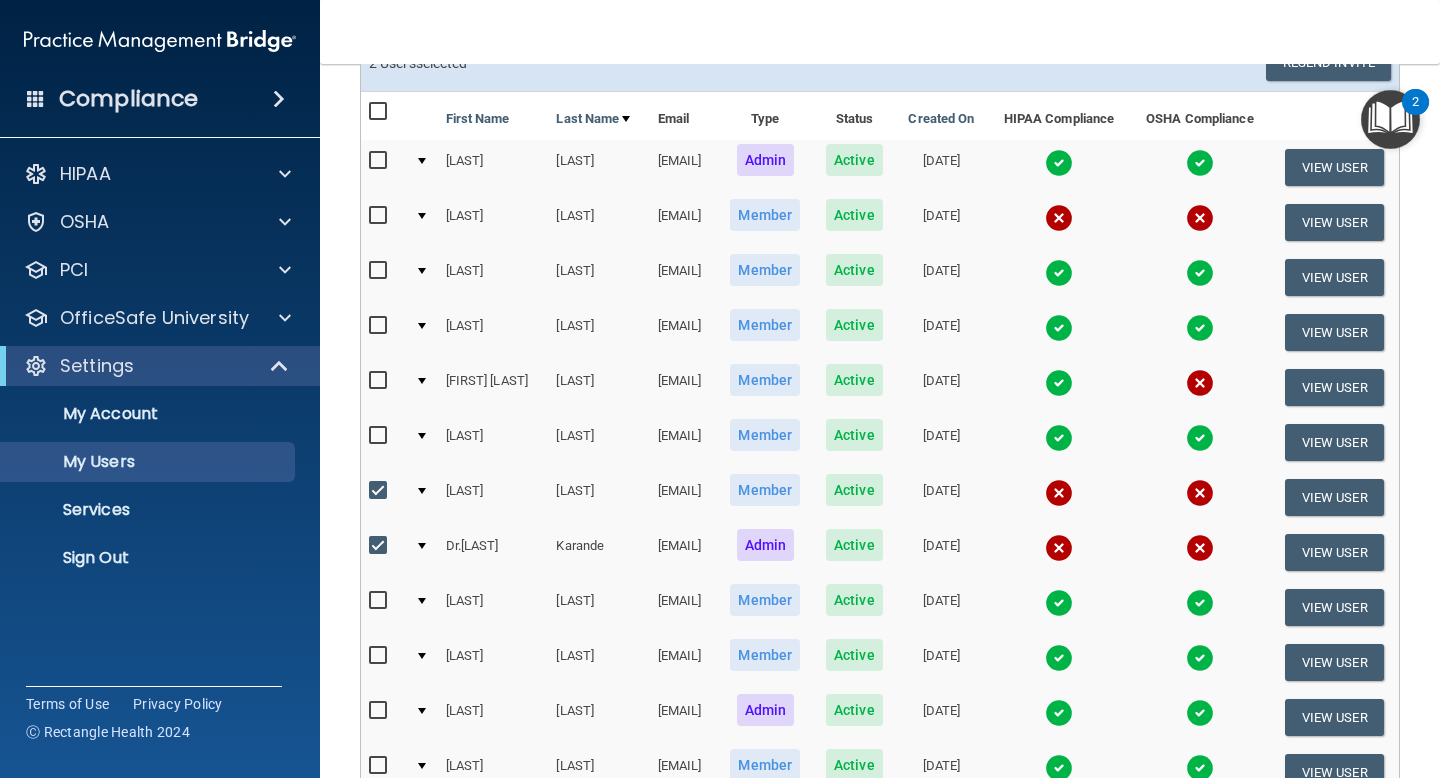 scroll, scrollTop: 200, scrollLeft: 0, axis: vertical 